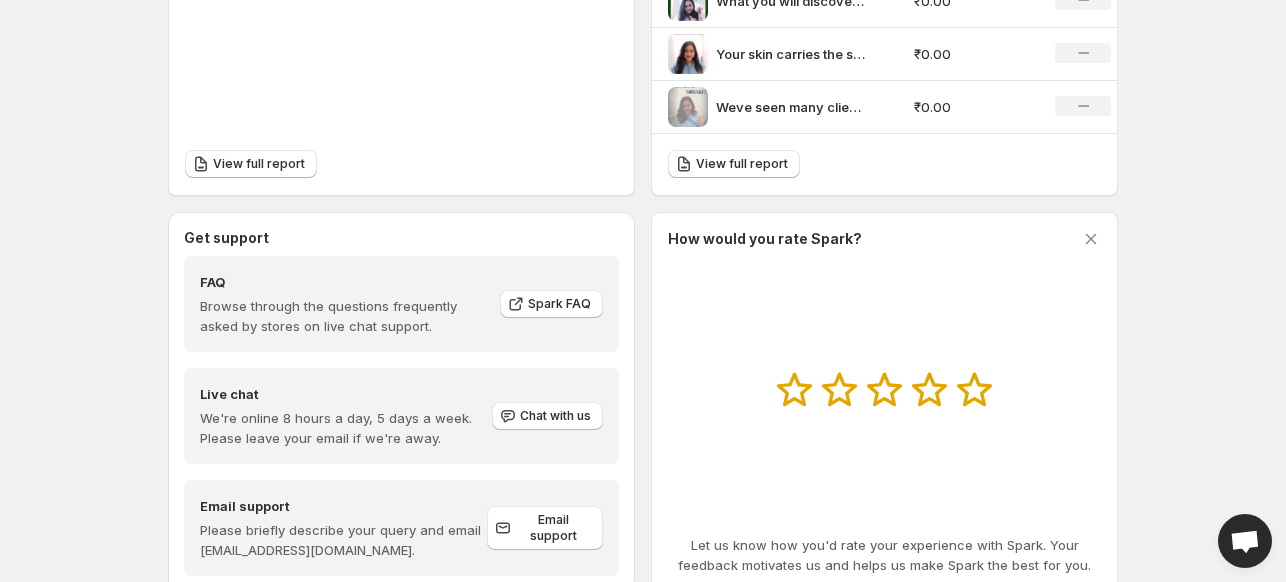scroll, scrollTop: 814, scrollLeft: 0, axis: vertical 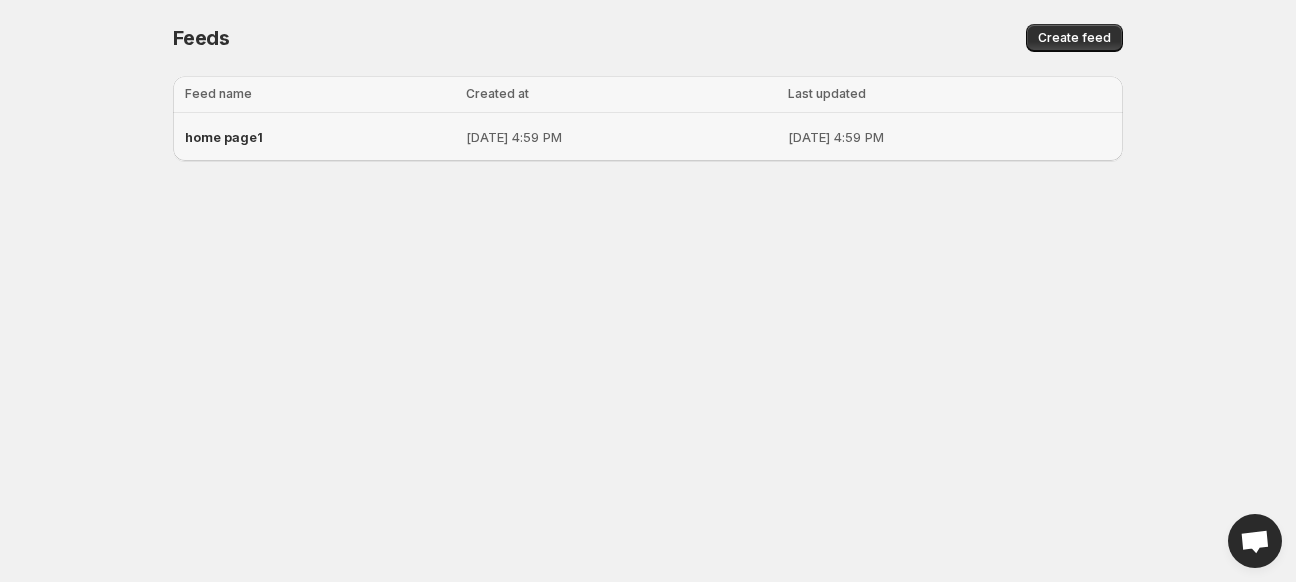 click on "home page1" at bounding box center [316, 137] 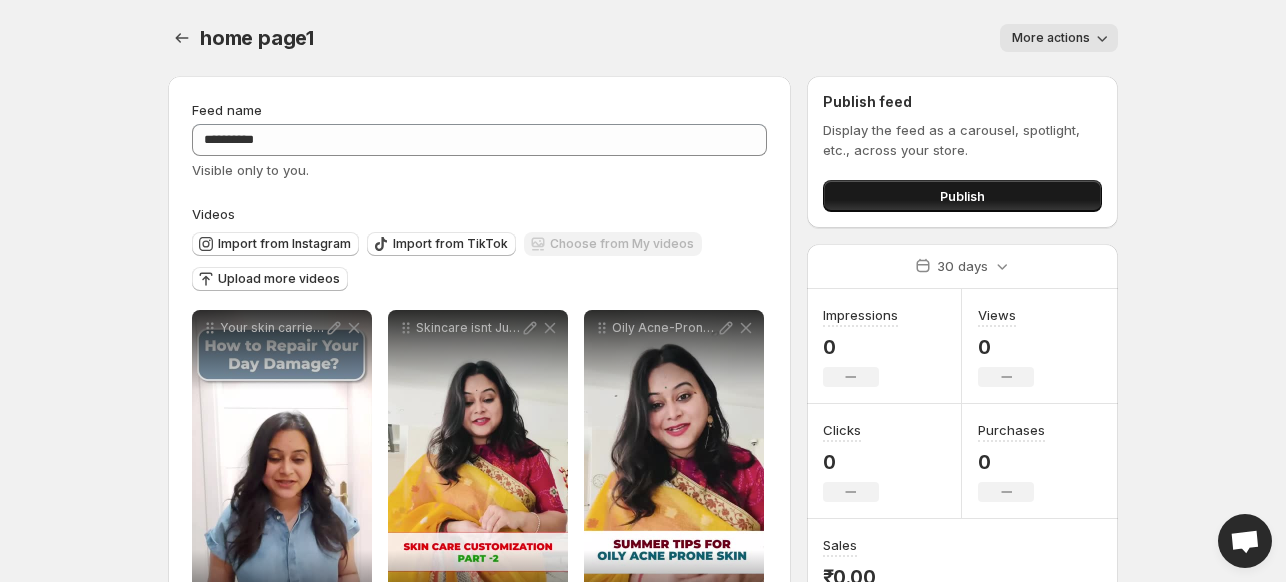 click on "Publish" at bounding box center [962, 196] 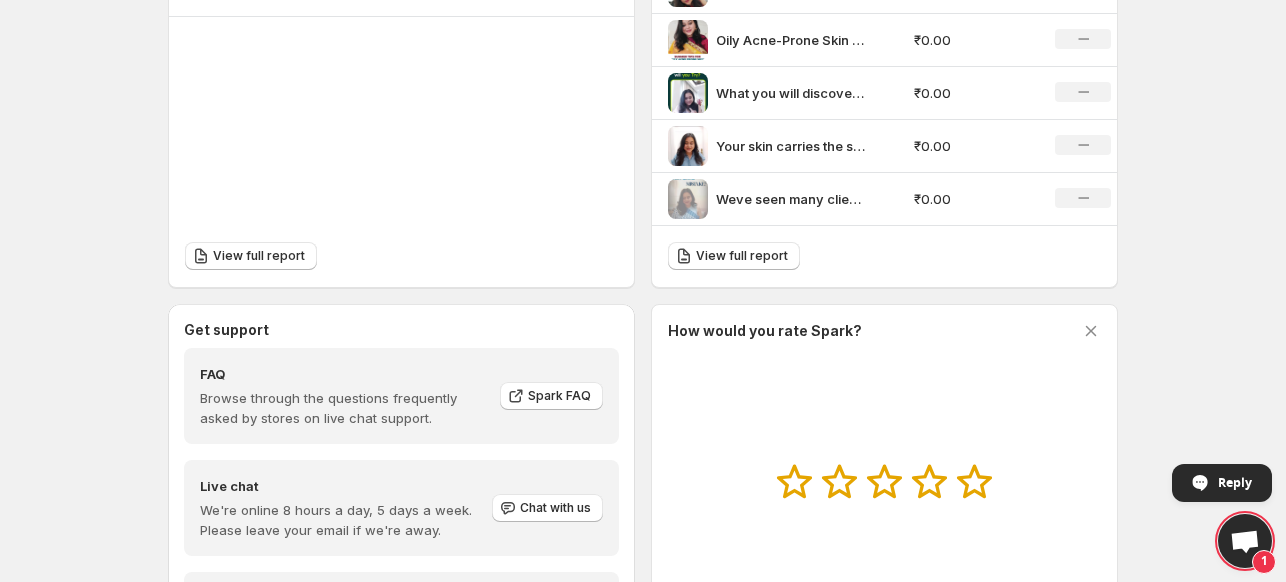 scroll, scrollTop: 0, scrollLeft: 0, axis: both 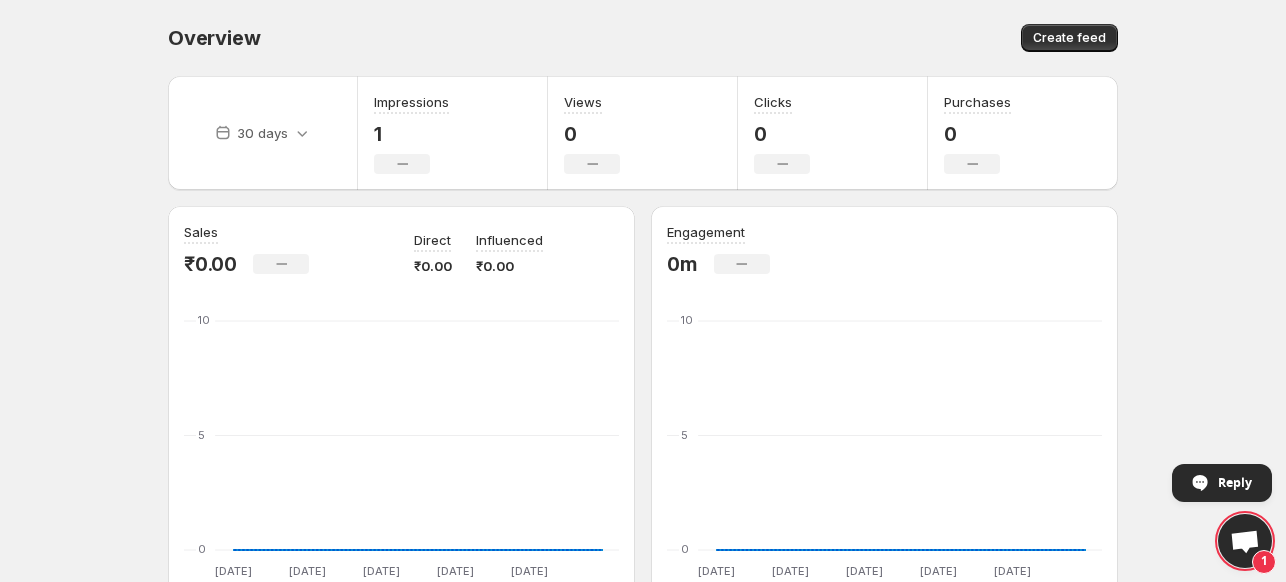 click on "Home Feeds Videos Subscription Settings Overview. This page is ready Overview Create feed 30 days Impressions 1 No change Views 0 No change Clicks 0 No change Purchases 0 No change Sales ₹0.00 No change Direct ₹0.00 Influenced ₹0.00 [DATE] Jun [DATE] Jun [DATE] Jun [DATE] Jun [DATE] [DATE] 0 0 5 5 10 10 [DATE] Jun [DATE] Jun [DATE] Jun [DATE] Jun [DATE] Jun [DATE] Jun [DATE] Jun [DATE] Jun [DATE] Jun [DATE] Jun [DATE] Jun [DATE] [DATE] [DATE] [DATE] [DATE] [DATE] [DATE] [DATE] [DATE] 0 0 0 0 0 0 0 0 0 0 0 0 0 0 0 0 0 0 0 0 0 0 0 0 0 0 0 0 0 0 0 0 0 0 0 0 0 0 0 0 0 0 0 0 0 0 0 0 0 0 0 0 0 0 0 0 0 0 0 0 0 0 Last 30 days Previous Period View full report Engagement 0m No change [DATE] Jun [DATE] Jun [DATE] Jun [DATE] Jun [DATE] [DATE] 0 0 5 5 10 10 [DATE] Jun [DATE] Jun [DATE] Jun [DATE] Jun [DATE] Jun [DATE] Jun [DATE] Jun [DATE] Jun [DATE] Jun [DATE] Jun [DATE] Jun [DATE] [DATE] [DATE] [DATE] [DATE] [DATE] [DATE] 0 0" at bounding box center [643, 291] 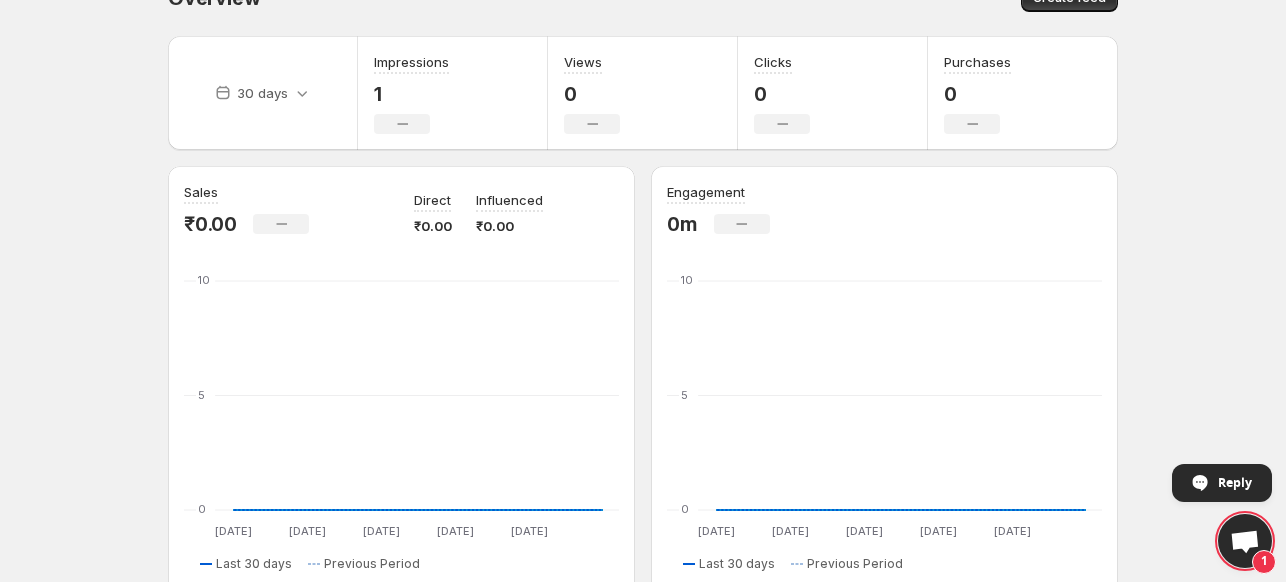 scroll, scrollTop: 0, scrollLeft: 0, axis: both 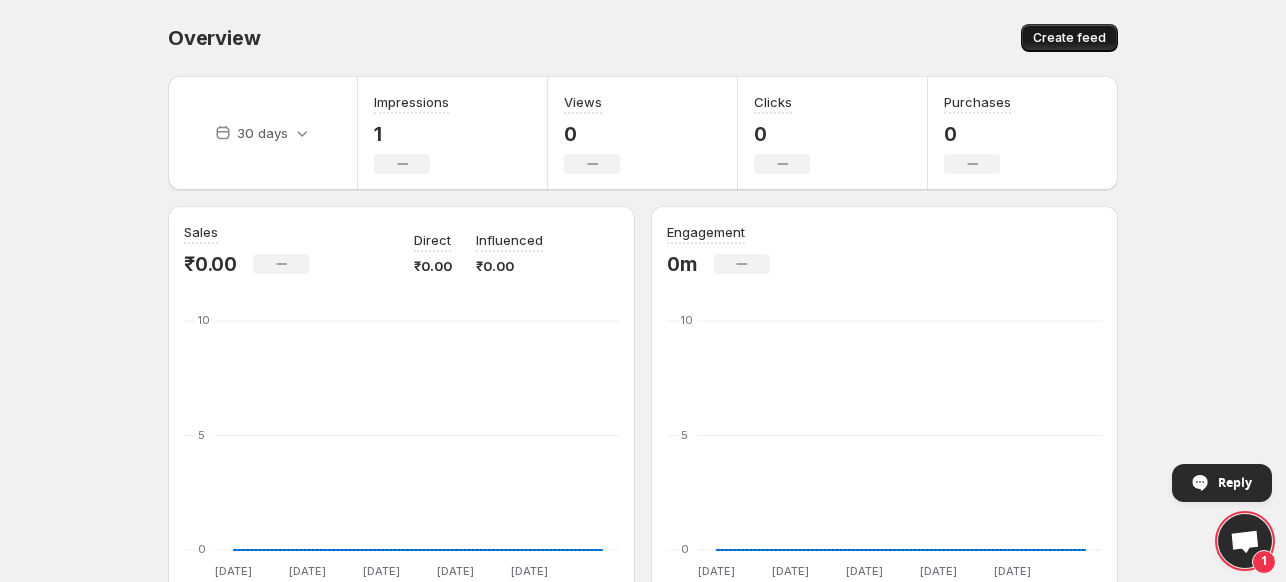 click on "Create feed" at bounding box center (1069, 38) 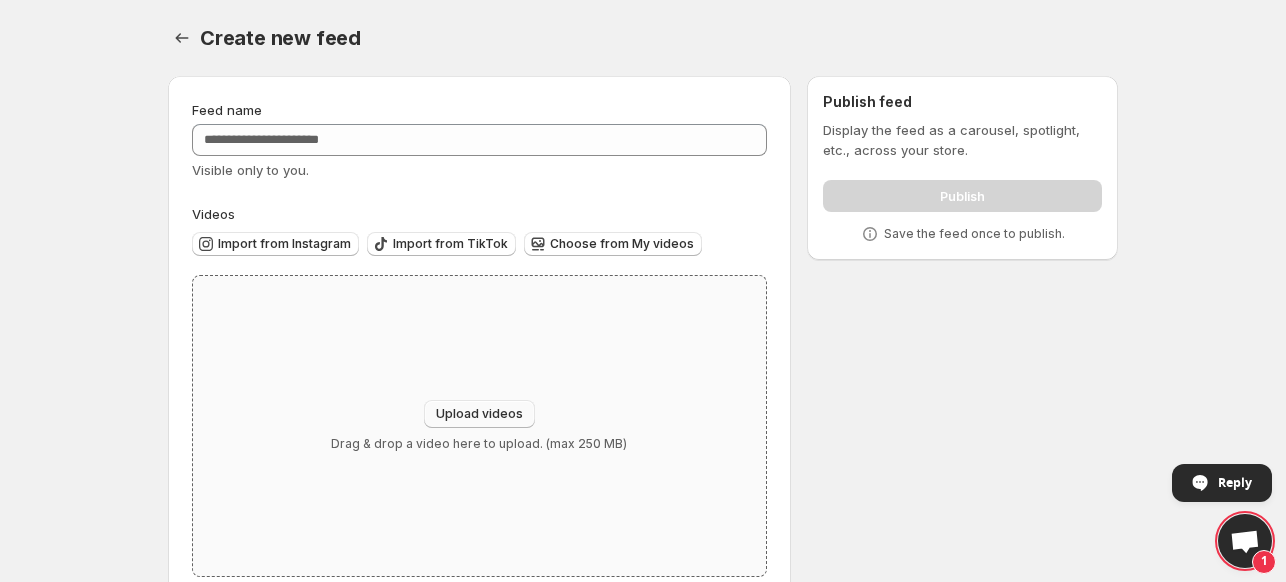 click on "Upload videos" at bounding box center (479, 414) 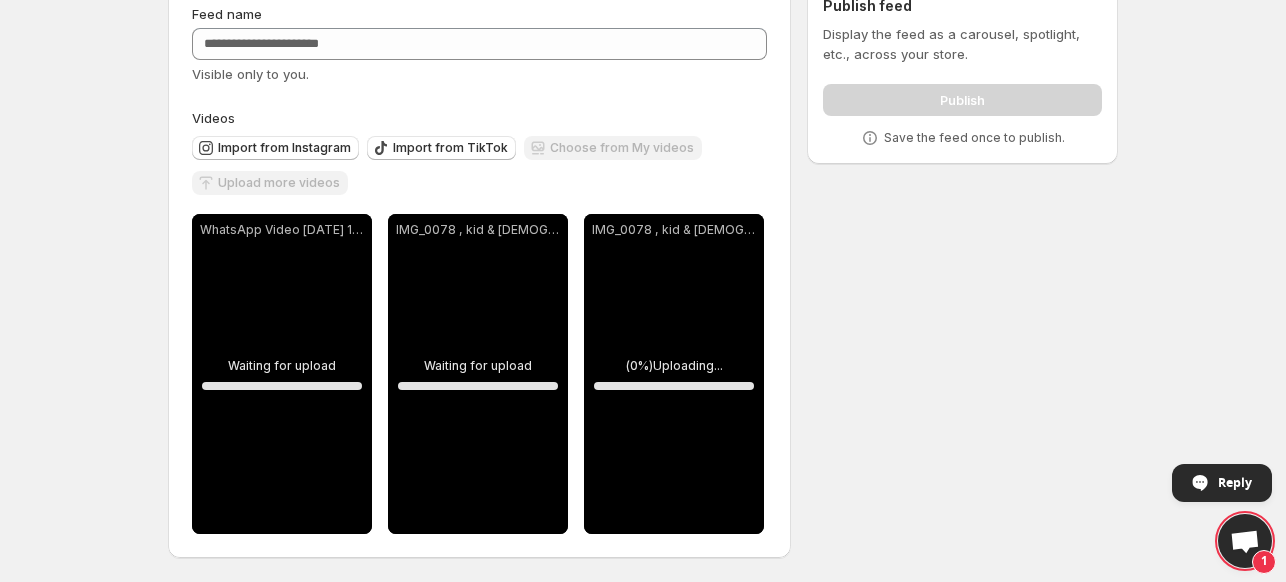 scroll, scrollTop: 96, scrollLeft: 0, axis: vertical 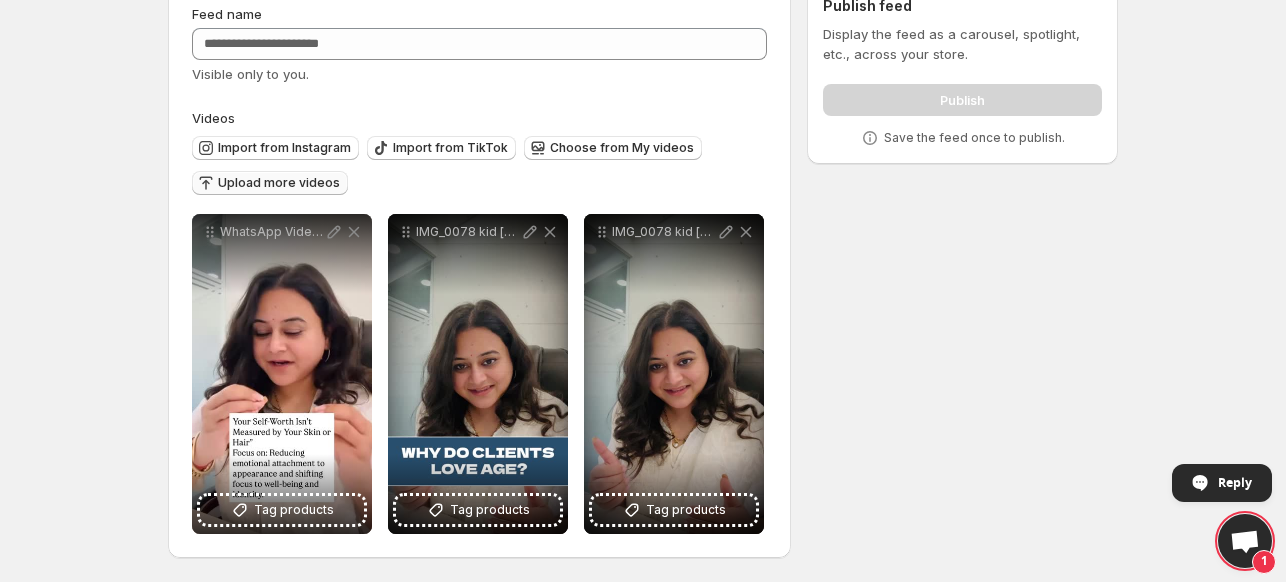 click on "Upload more videos" at bounding box center [279, 183] 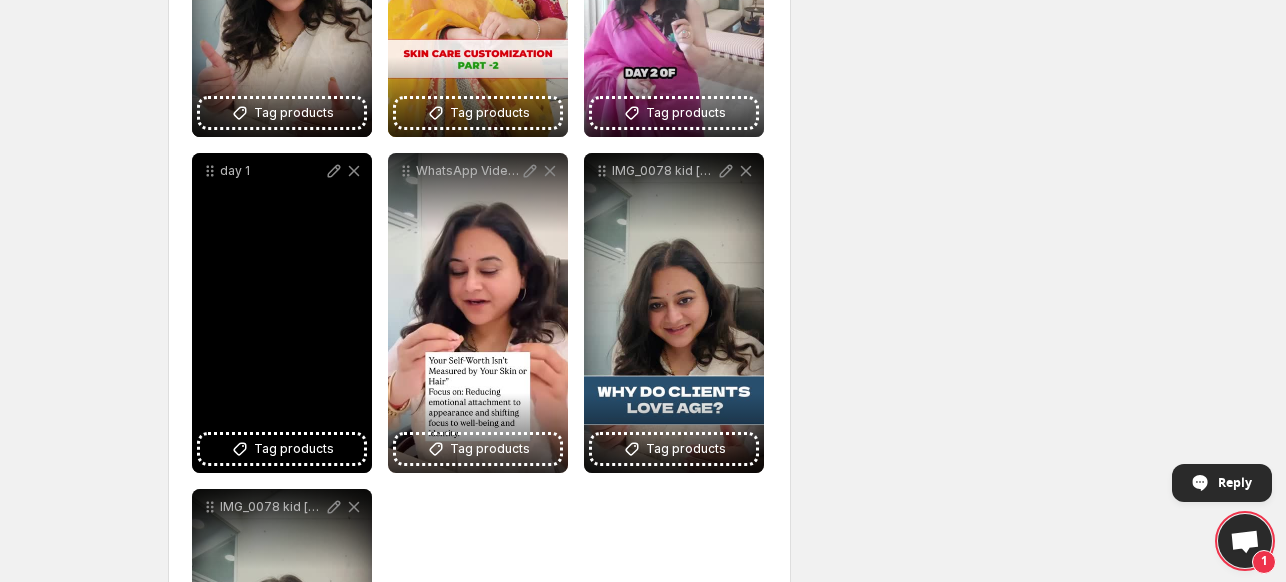scroll, scrollTop: 496, scrollLeft: 0, axis: vertical 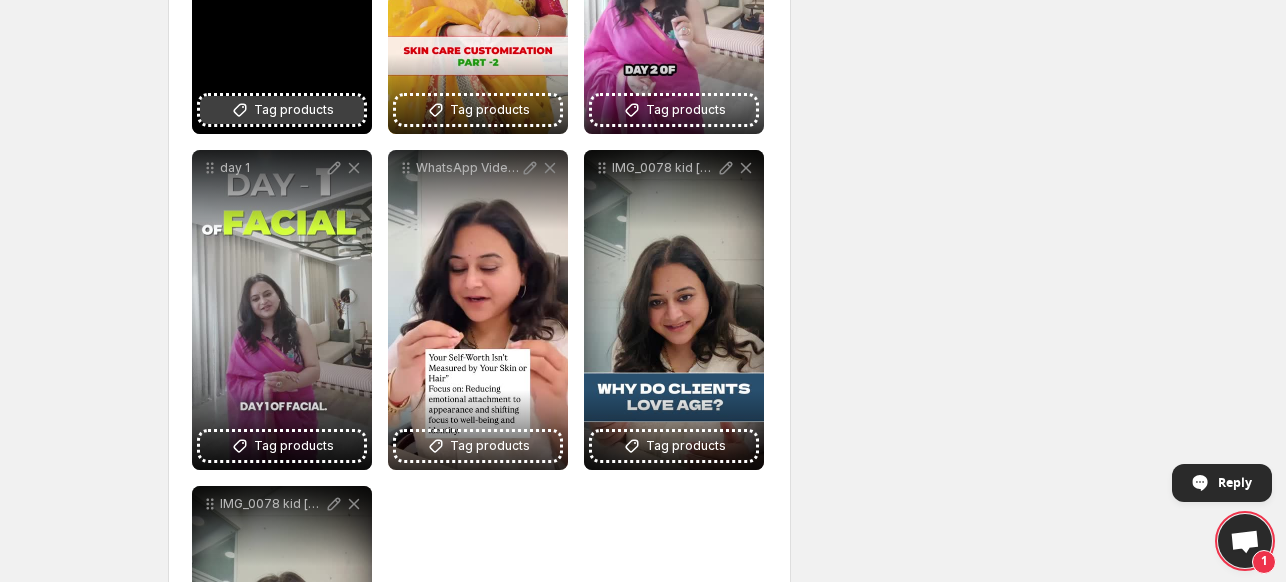 click on "Tag products" at bounding box center [294, 110] 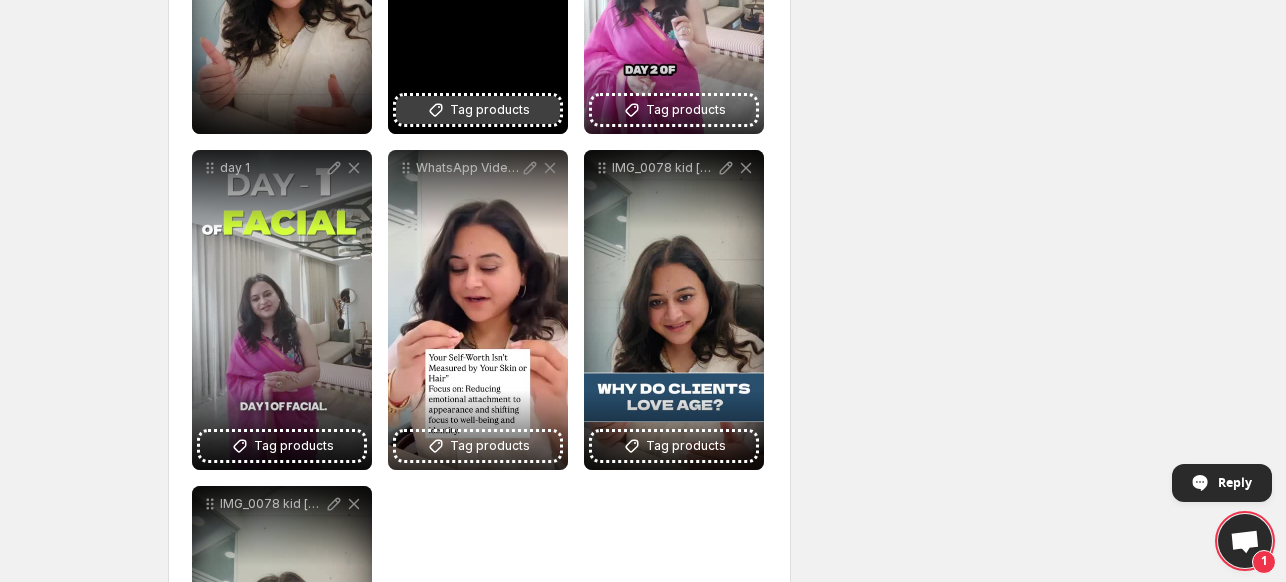 click on "Tag products" at bounding box center [490, 110] 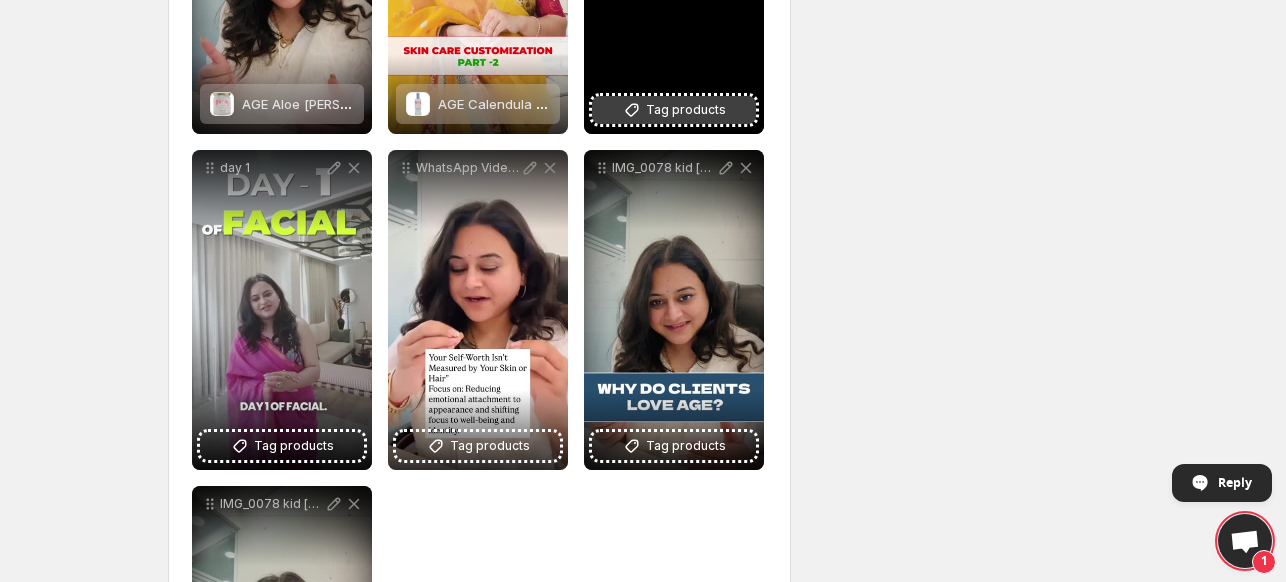 click on "Tag products" at bounding box center [686, 110] 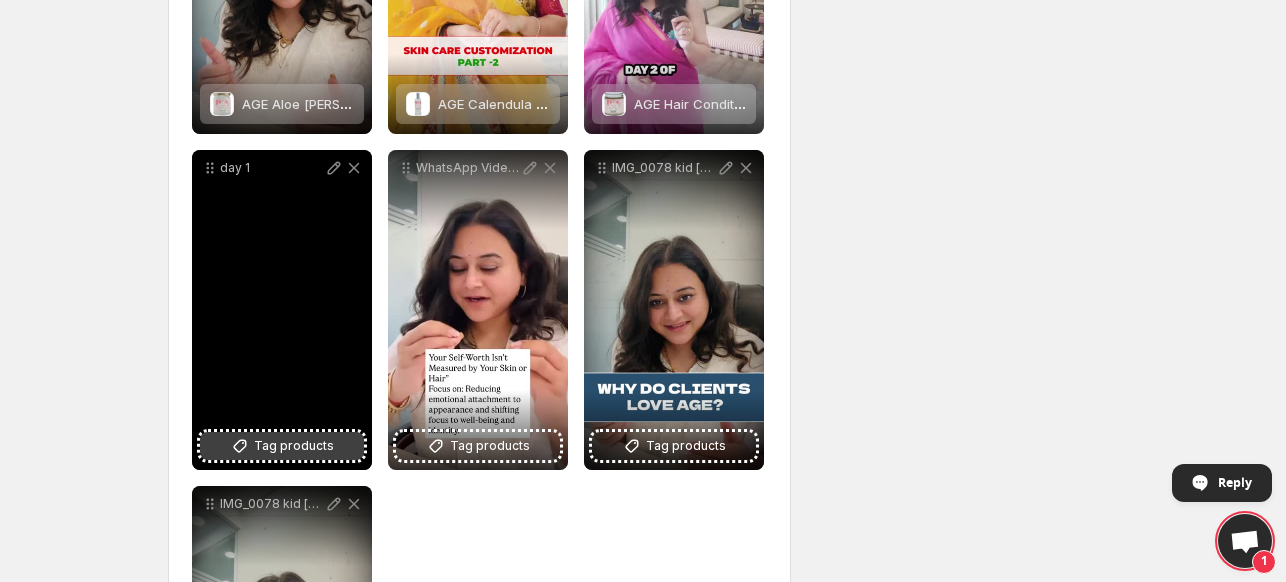 click on "Tag products" at bounding box center [294, 446] 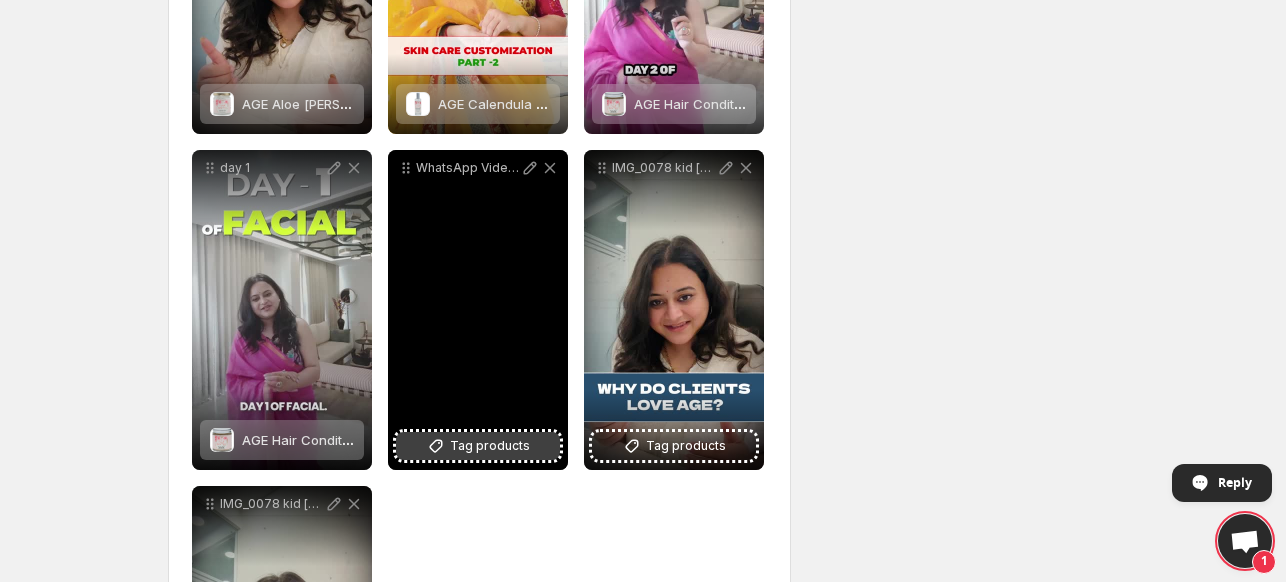 click on "Tag products" at bounding box center [490, 446] 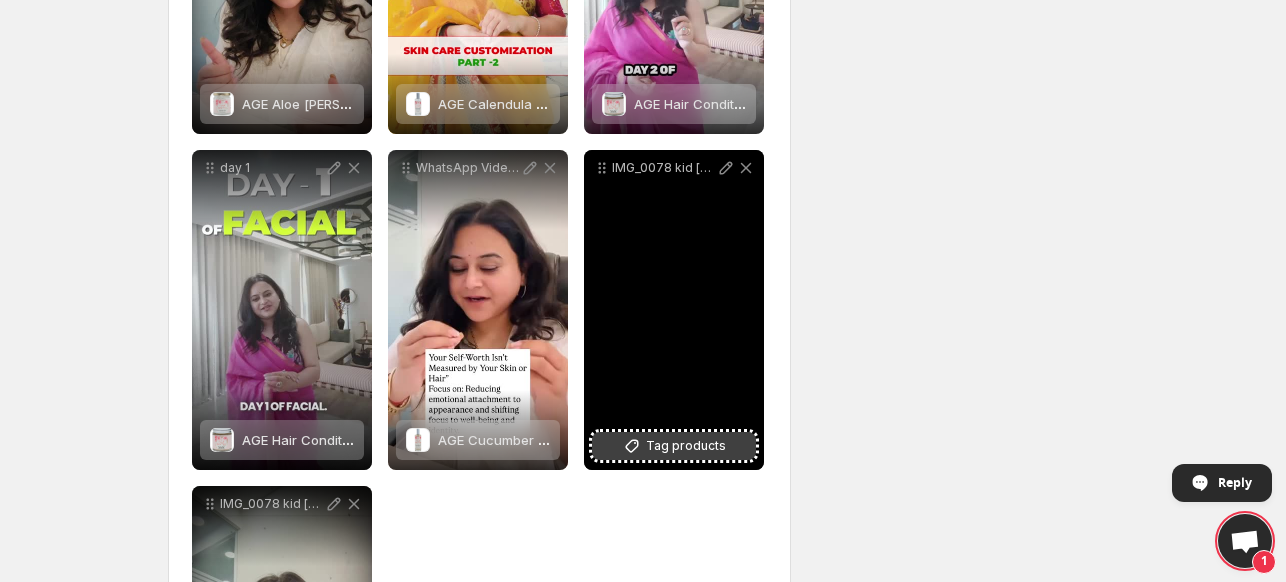 click on "Tag products" at bounding box center [686, 446] 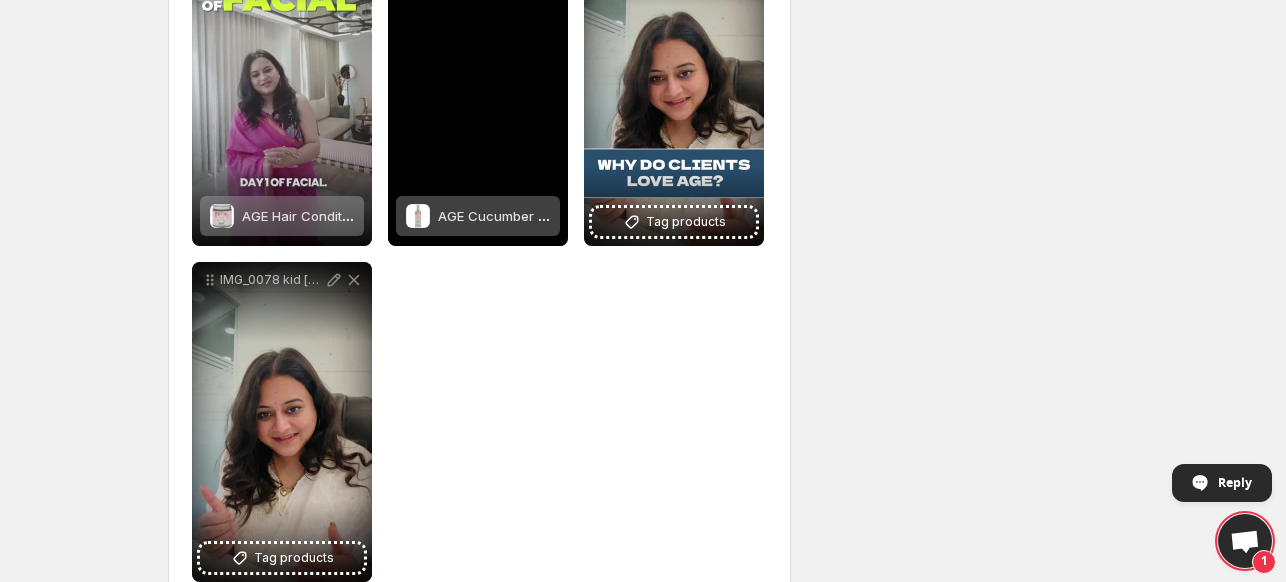scroll, scrollTop: 763, scrollLeft: 0, axis: vertical 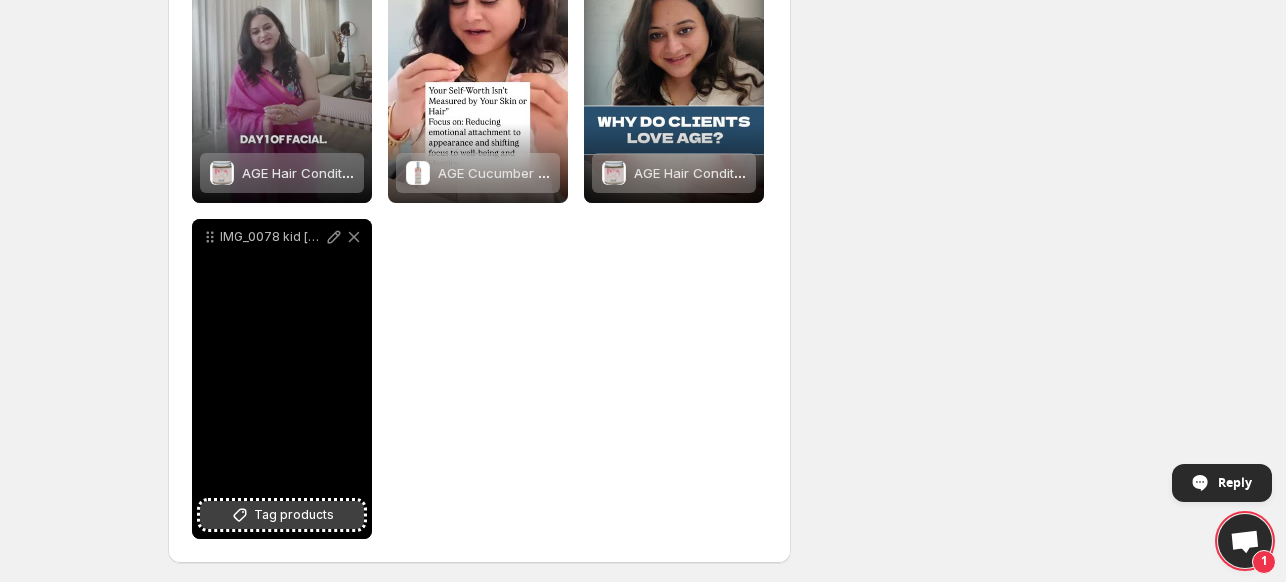click on "Tag products" at bounding box center [294, 515] 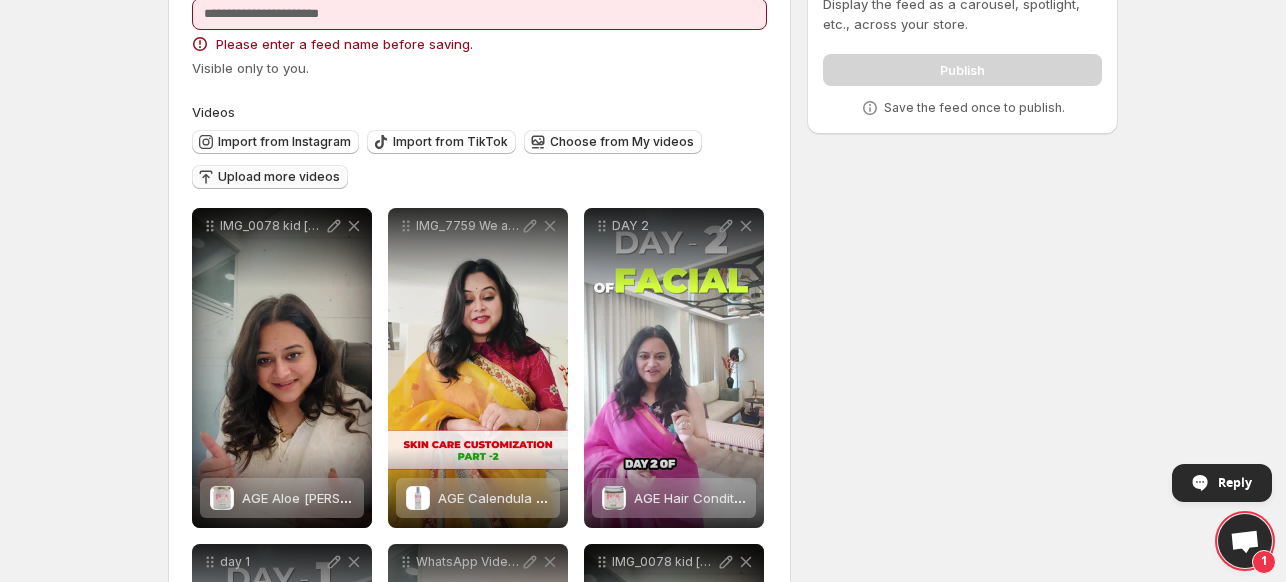 scroll, scrollTop: 0, scrollLeft: 0, axis: both 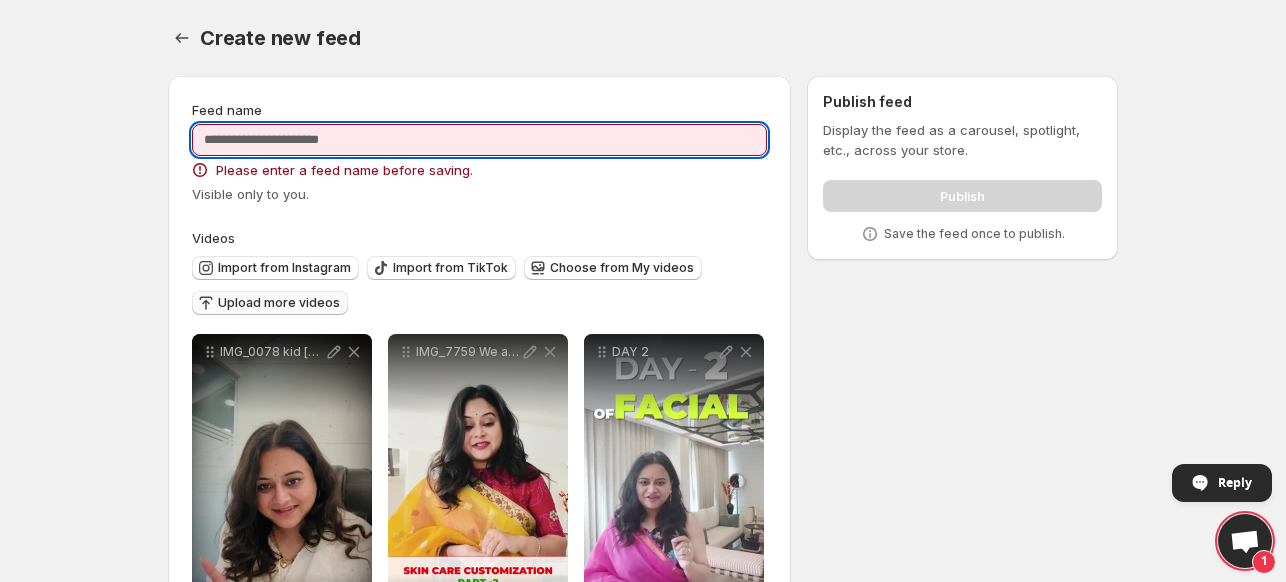 click on "Feed name" at bounding box center (479, 140) 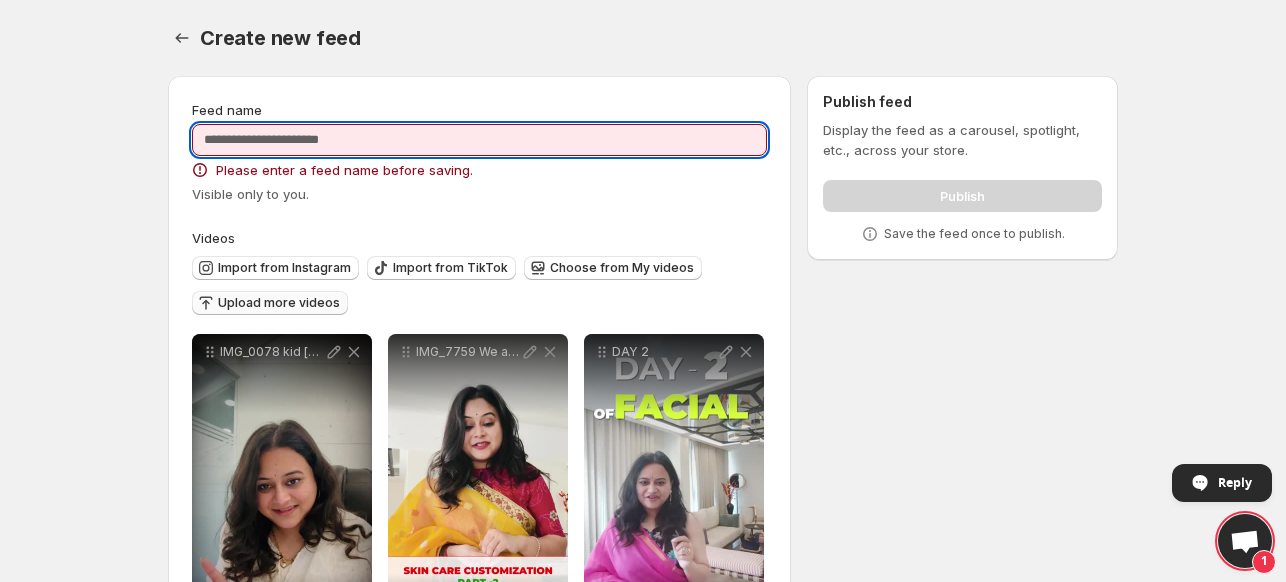 click on "Feed name" at bounding box center (479, 140) 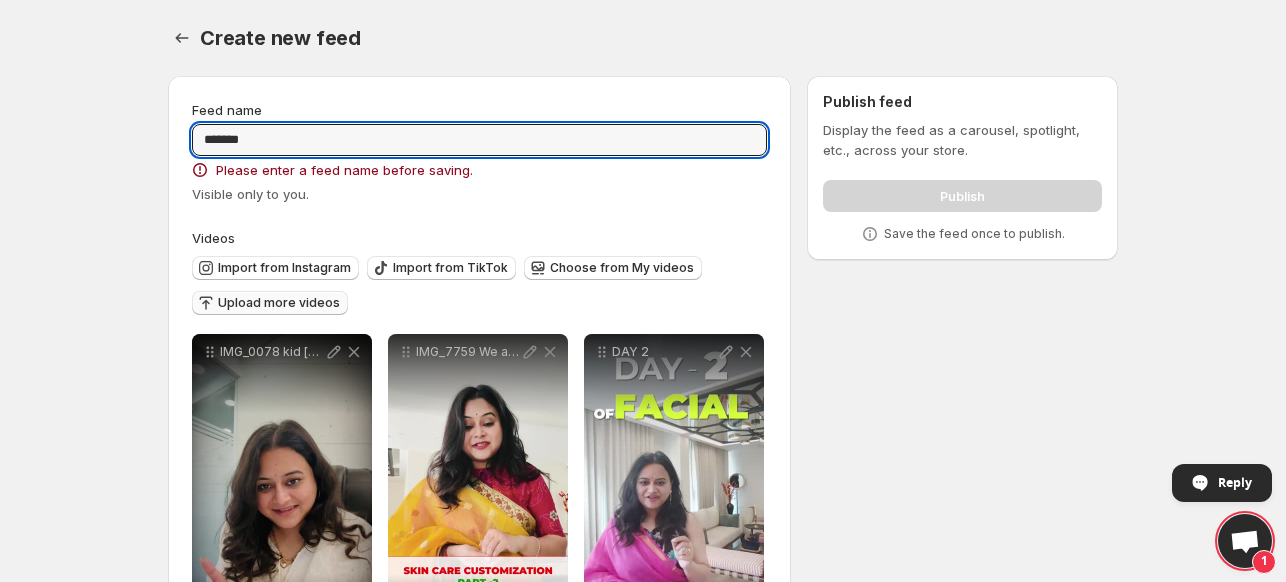 type on "*******" 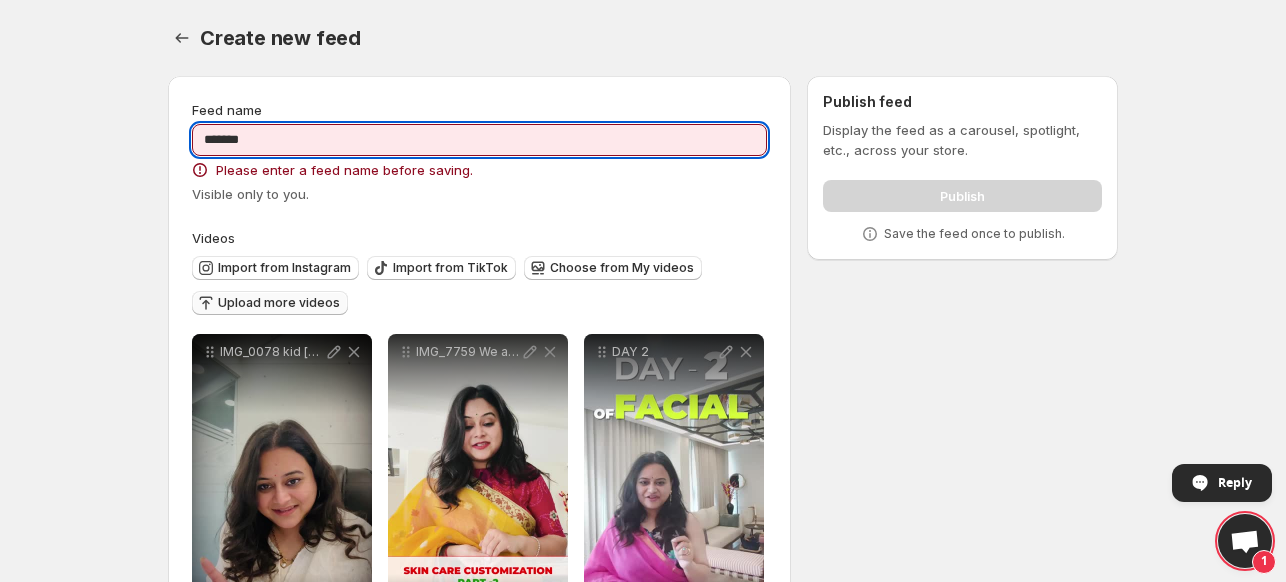 click on "**********" at bounding box center (635, 717) 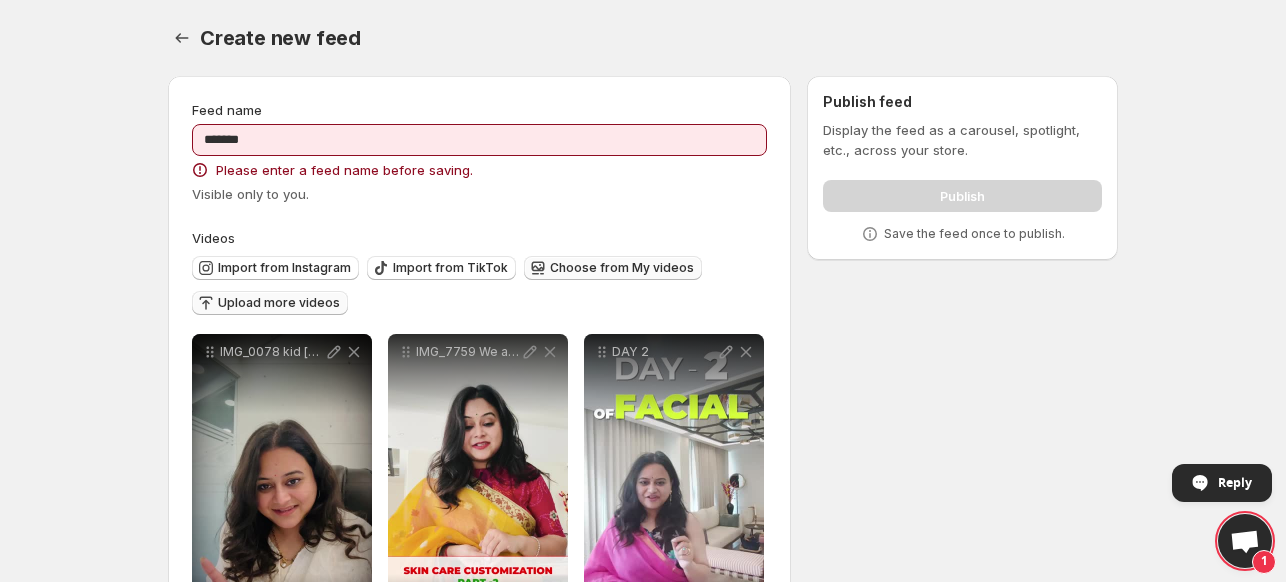 click on "Choose from My videos" at bounding box center (622, 268) 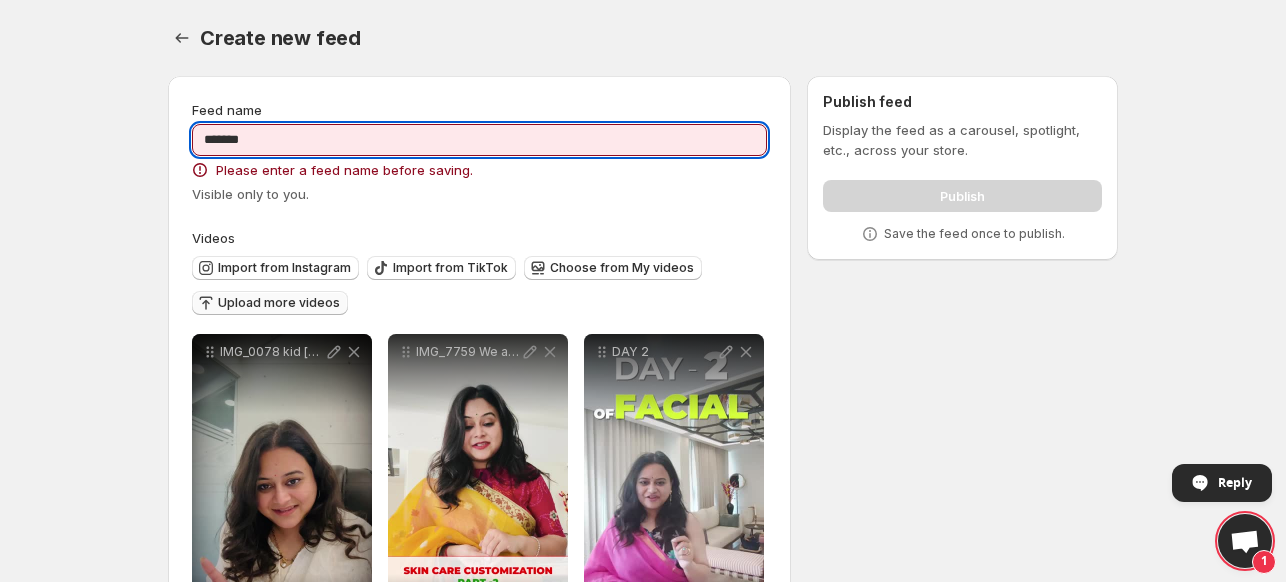 click on "*******" at bounding box center [479, 140] 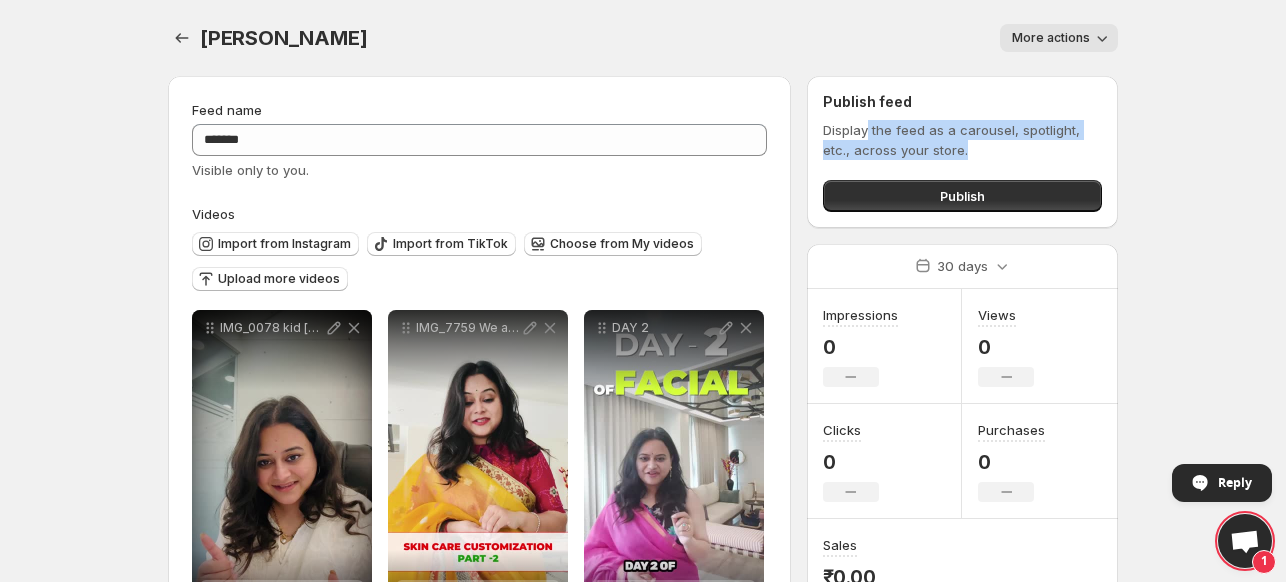 drag, startPoint x: 866, startPoint y: 137, endPoint x: 1044, endPoint y: 146, distance: 178.22739 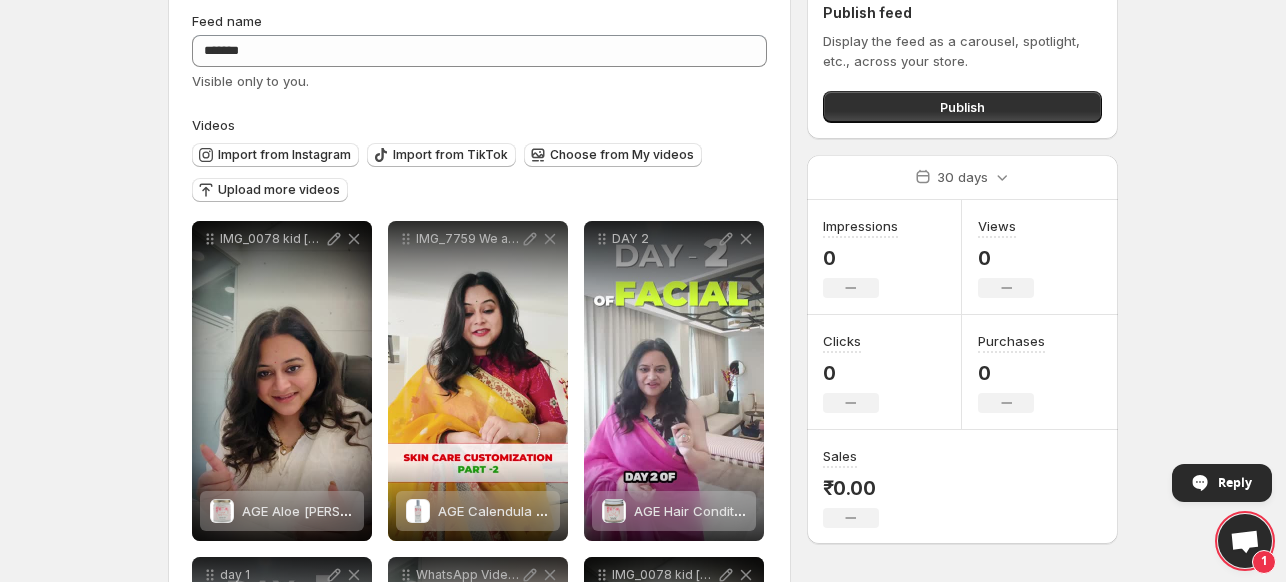 scroll, scrollTop: 0, scrollLeft: 0, axis: both 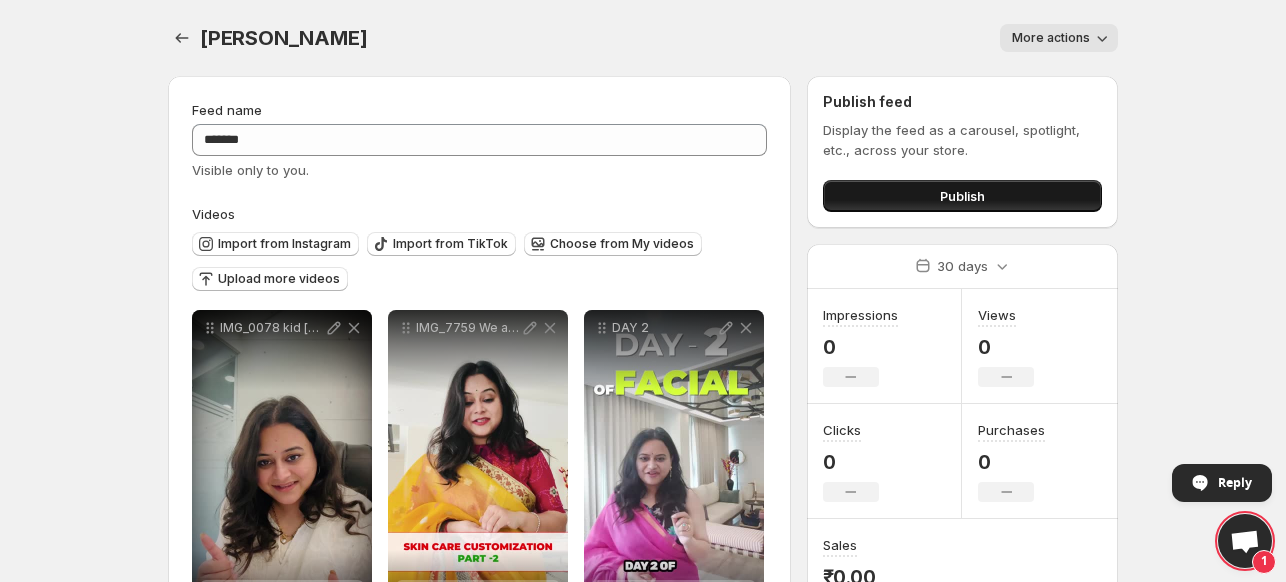 click on "Publish" at bounding box center [962, 196] 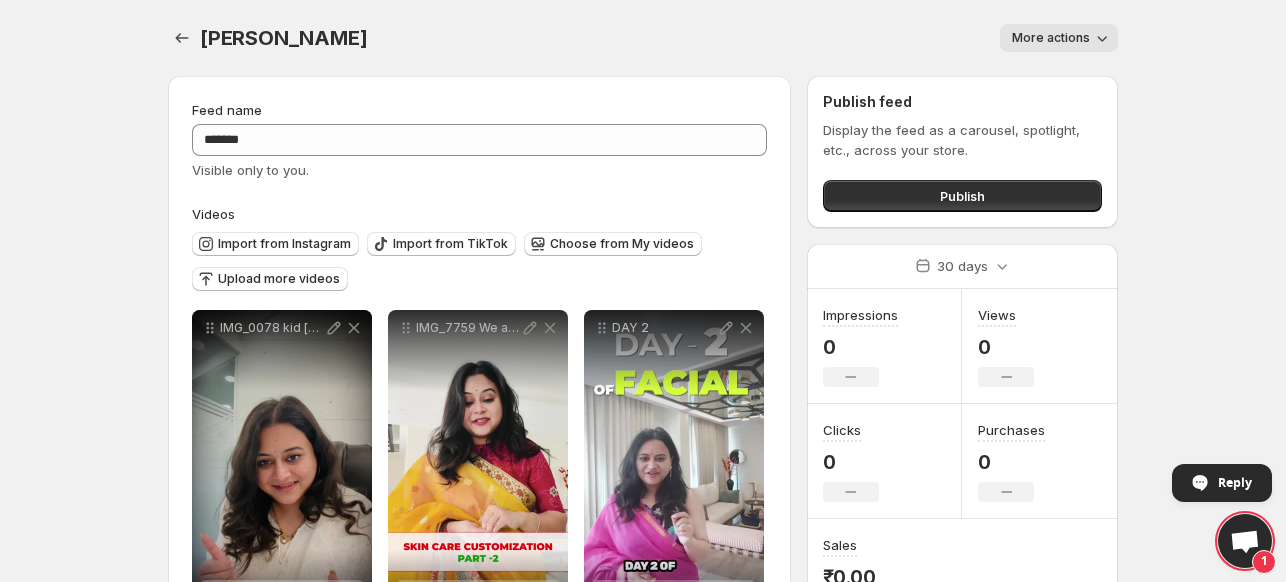 scroll, scrollTop: 0, scrollLeft: 0, axis: both 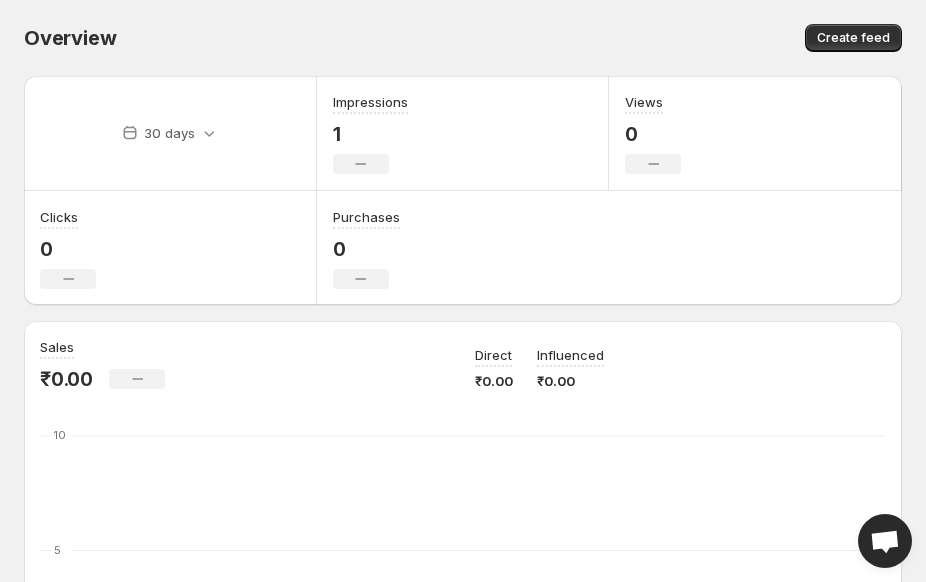 click on "1" at bounding box center [370, 134] 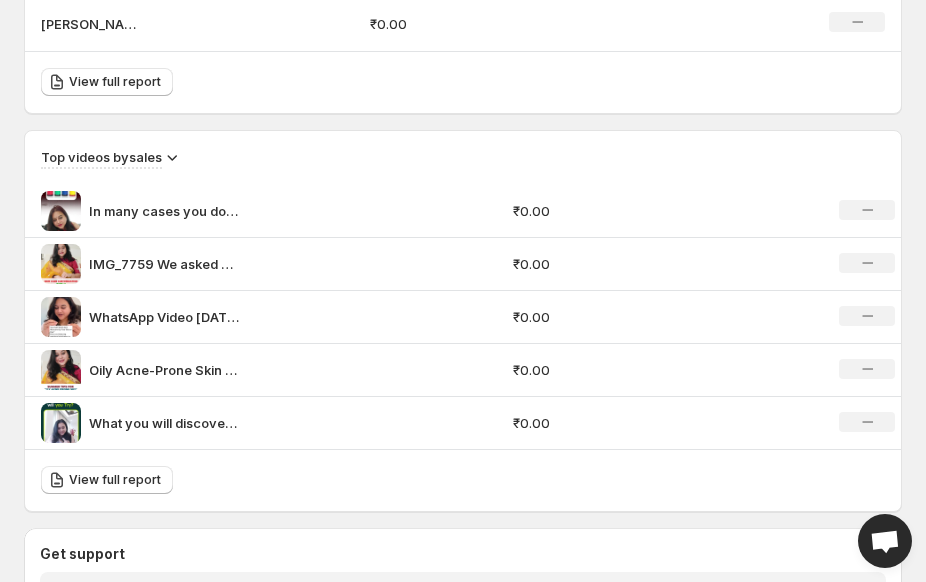 scroll, scrollTop: 1466, scrollLeft: 0, axis: vertical 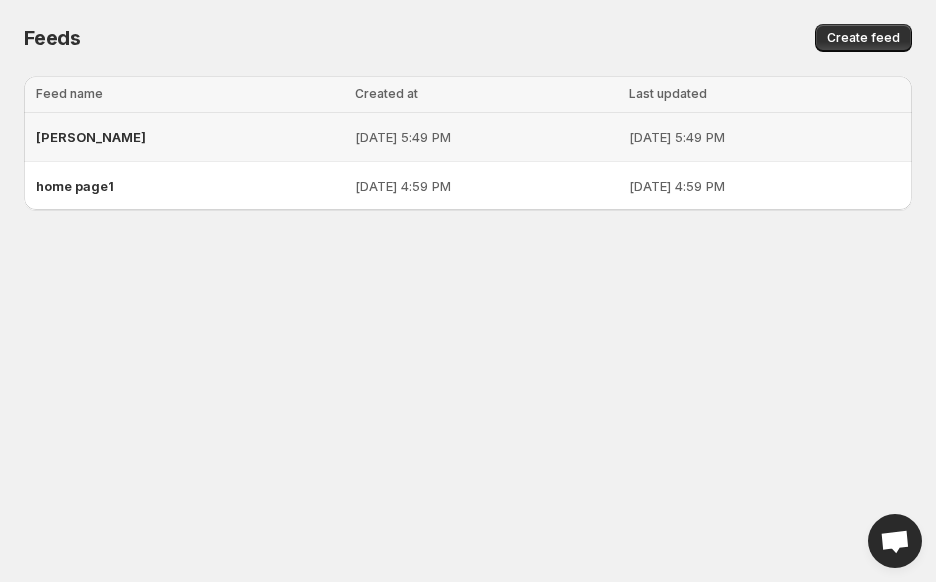 click on "Jul 9, 2025, 5:49 PM" at bounding box center (486, 137) 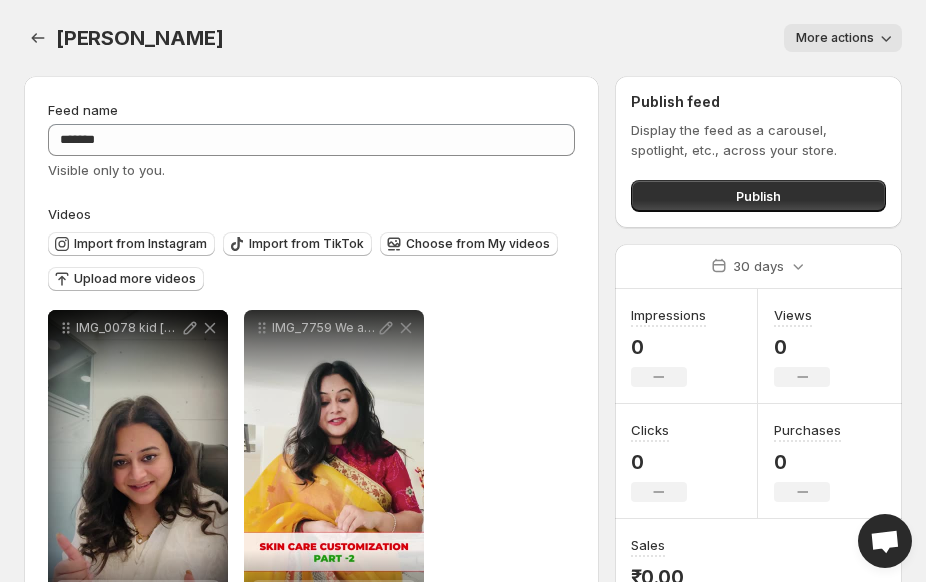 click 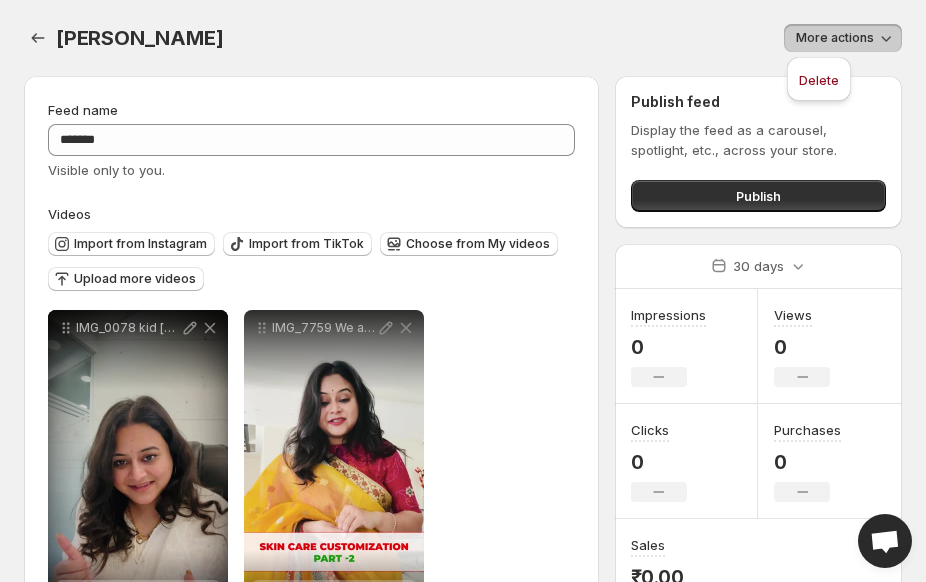 click 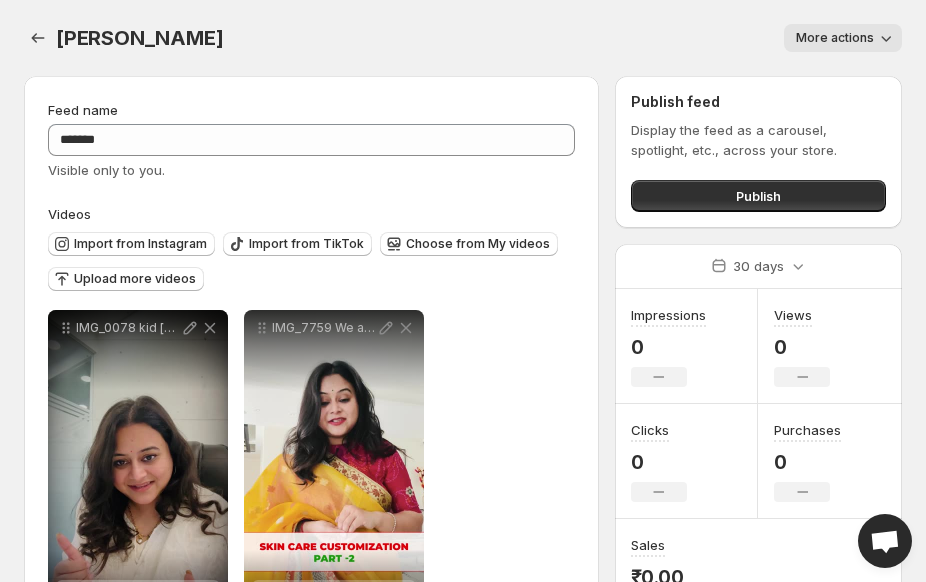 click on "[PERSON_NAME]. This page is ready [PERSON_NAME] More actions More actions More actions" at bounding box center (463, 38) 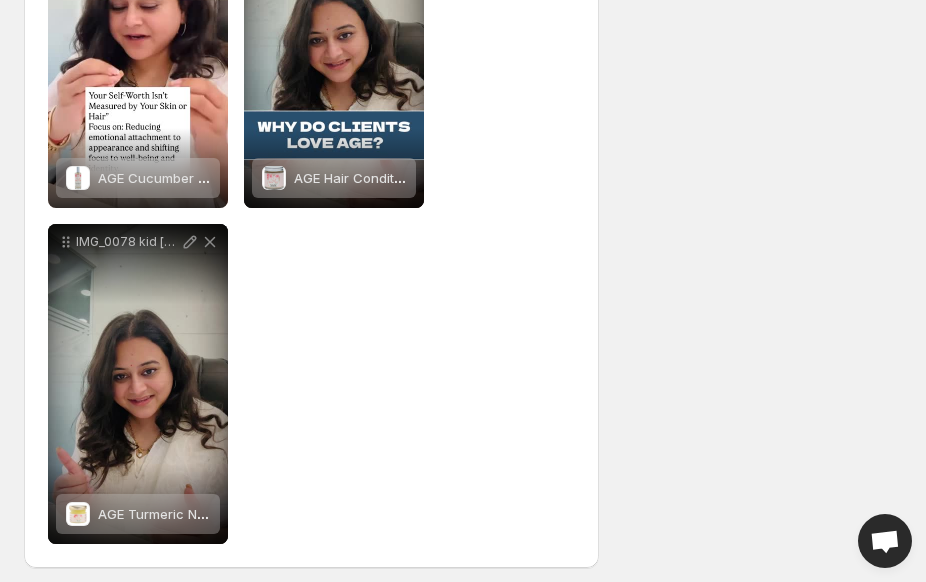 scroll, scrollTop: 1104, scrollLeft: 0, axis: vertical 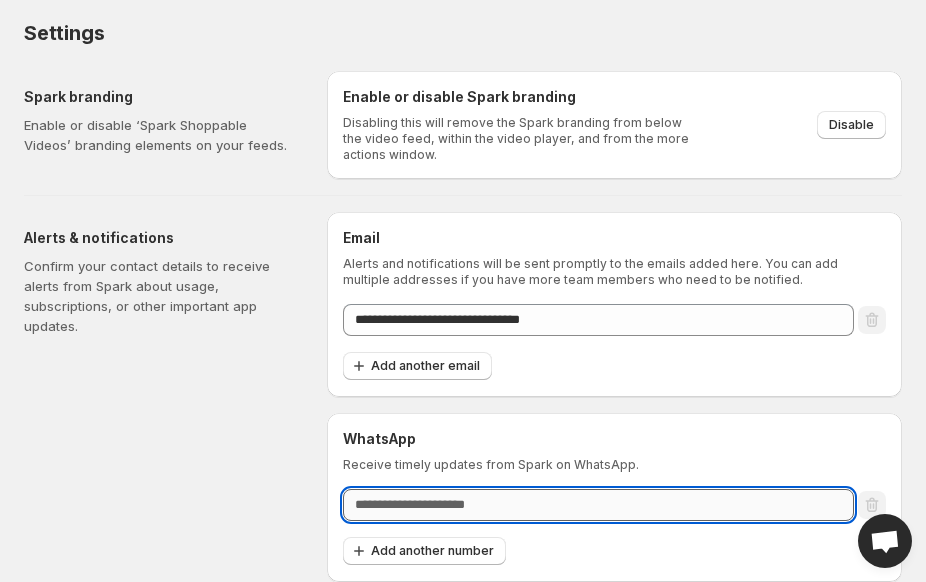 click at bounding box center [598, 505] 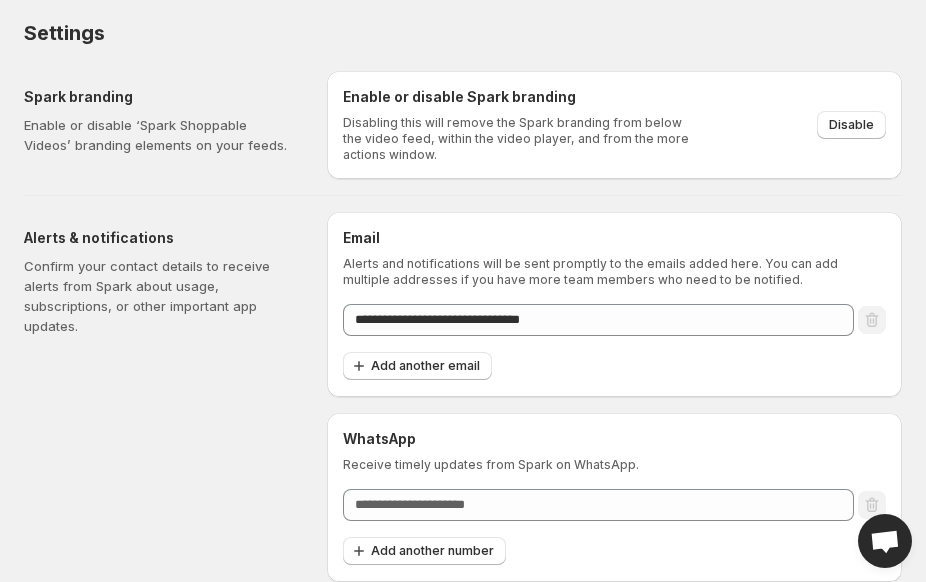 scroll, scrollTop: 0, scrollLeft: 0, axis: both 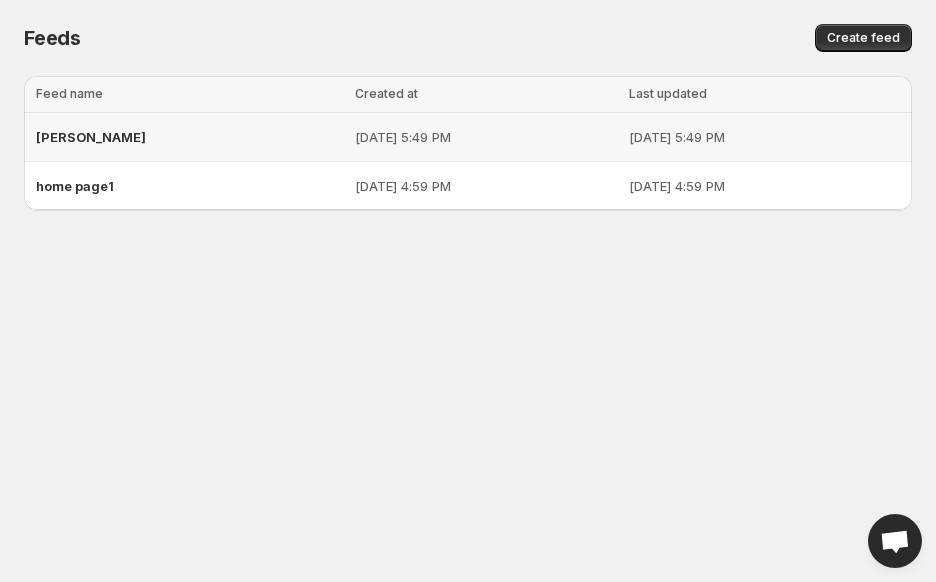 click on "Jul 9, 2025, 5:49 PM" at bounding box center [767, 137] 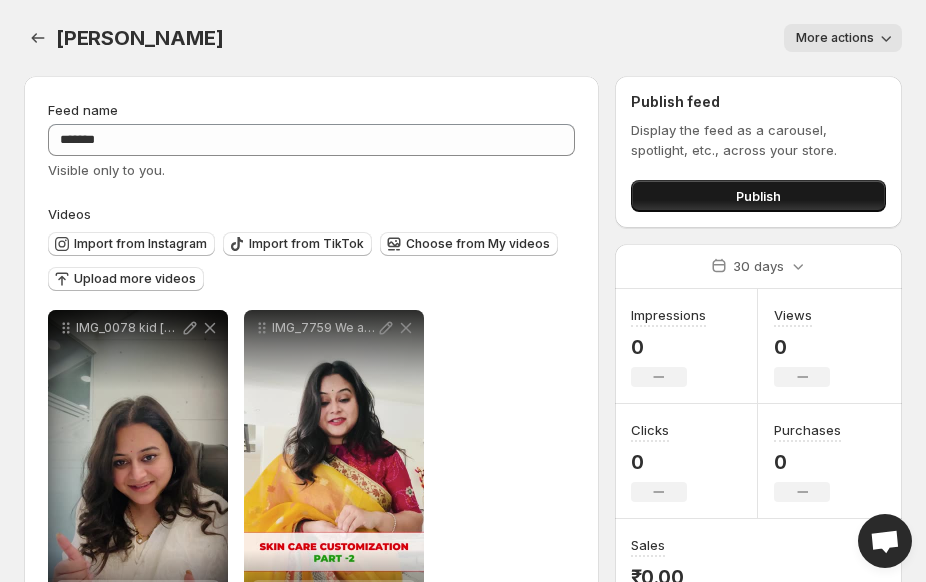 click on "Publish" at bounding box center (758, 196) 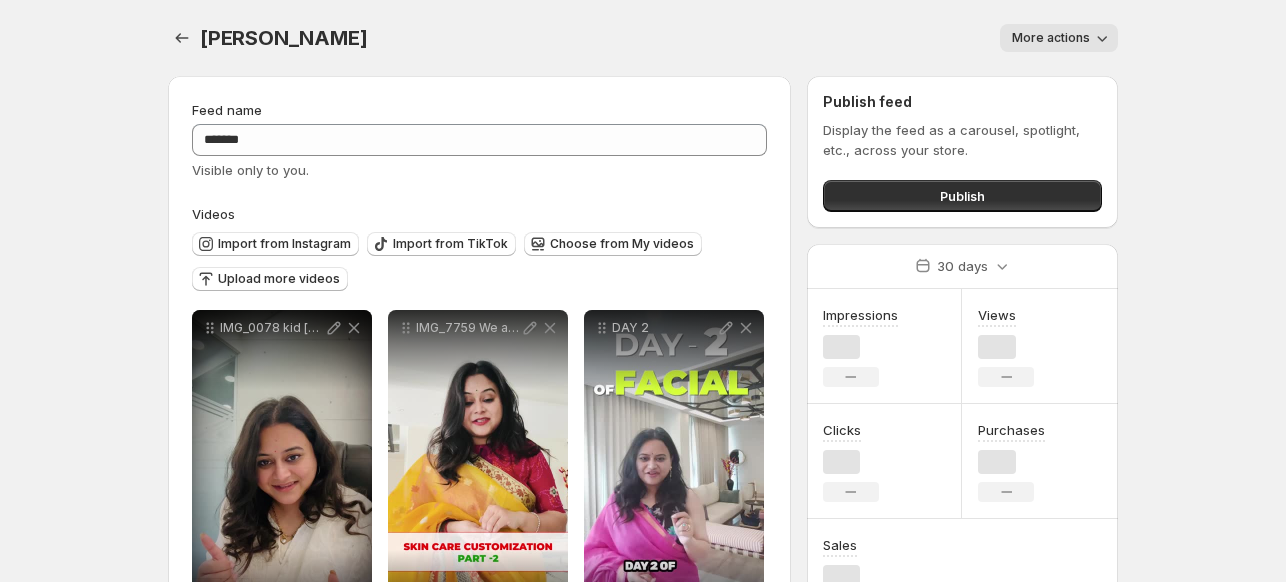 scroll, scrollTop: 0, scrollLeft: 0, axis: both 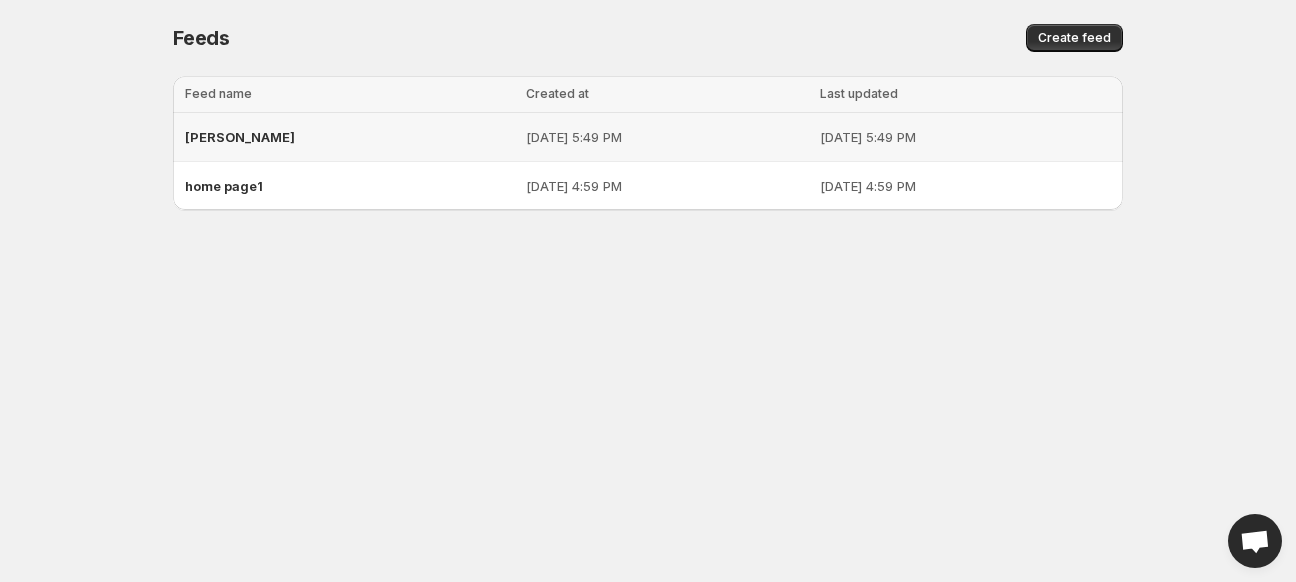 click on "Jul 9, 2025, 5:49 PM" at bounding box center (666, 137) 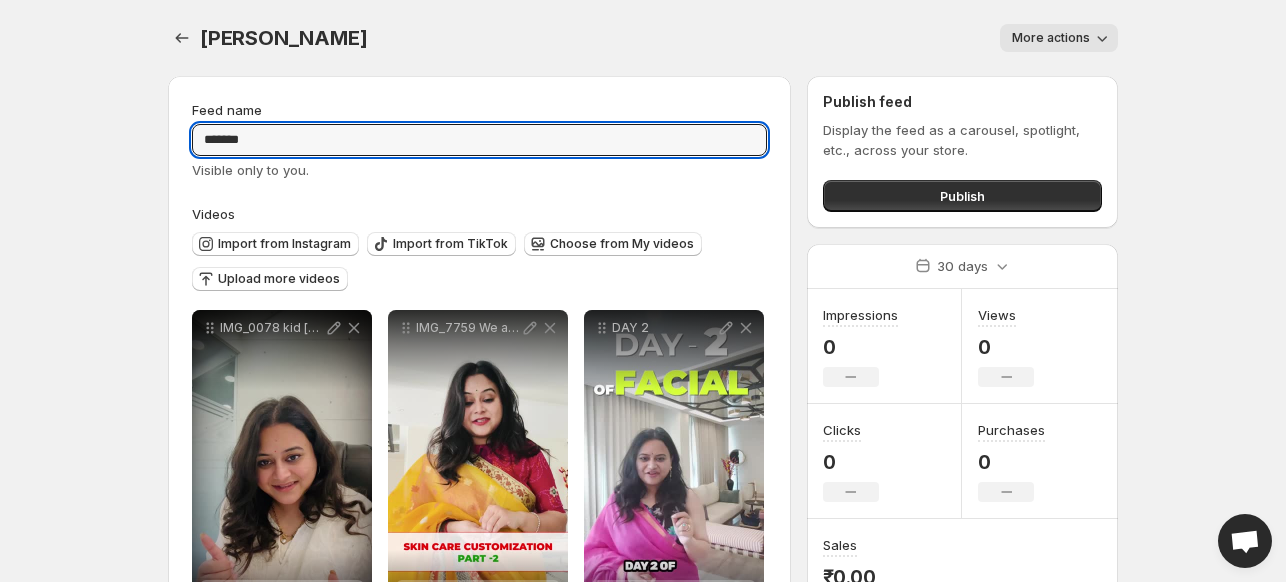 click on "*******" at bounding box center [479, 140] 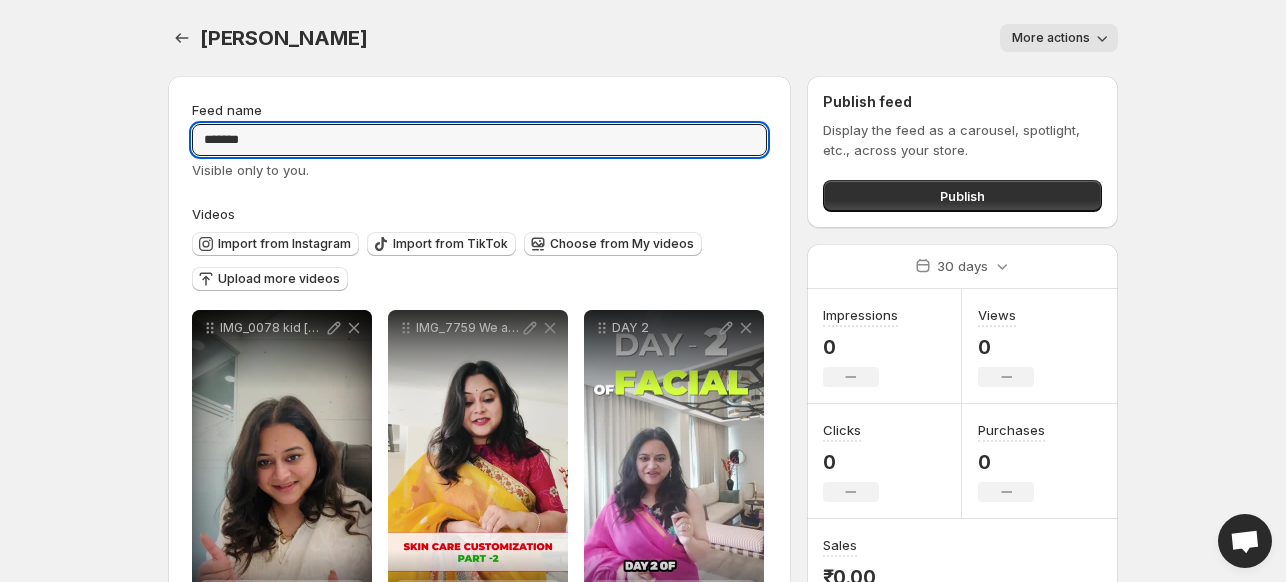 click on "**********" at bounding box center (479, 701) 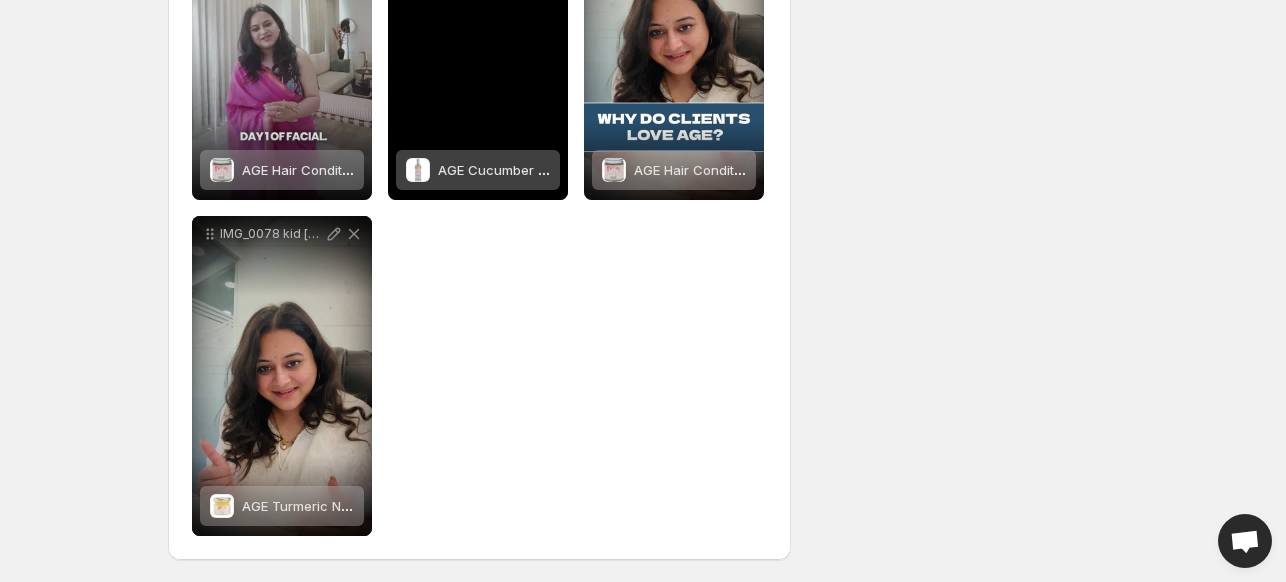 scroll, scrollTop: 768, scrollLeft: 0, axis: vertical 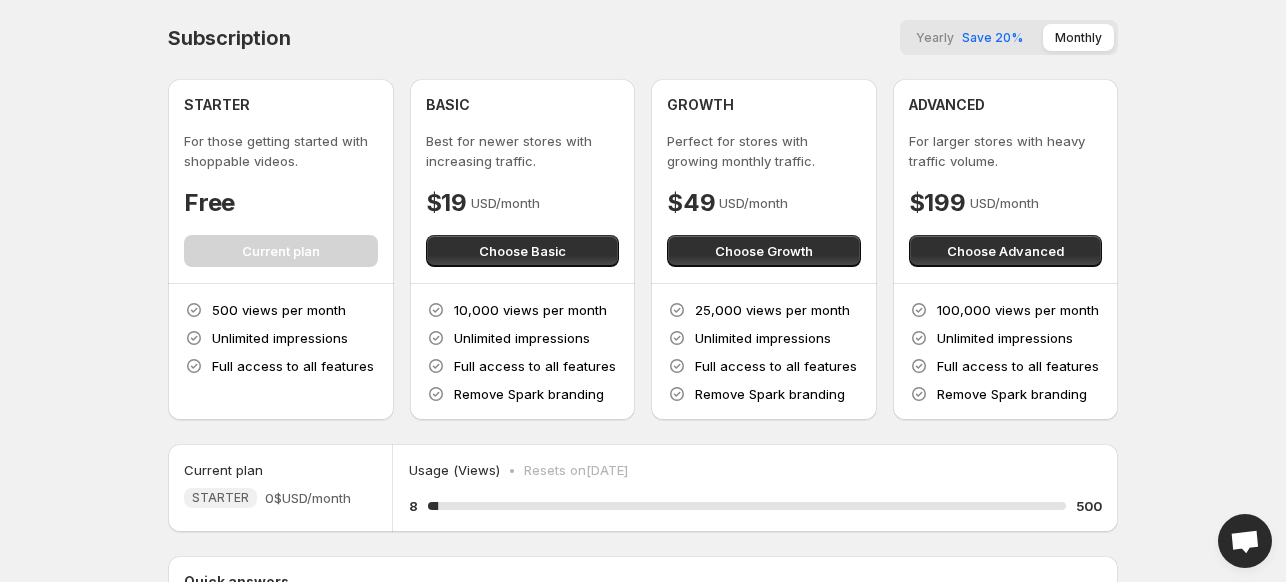 click on "500 views per month Unlimited impressions Full access to all features" at bounding box center (281, 338) 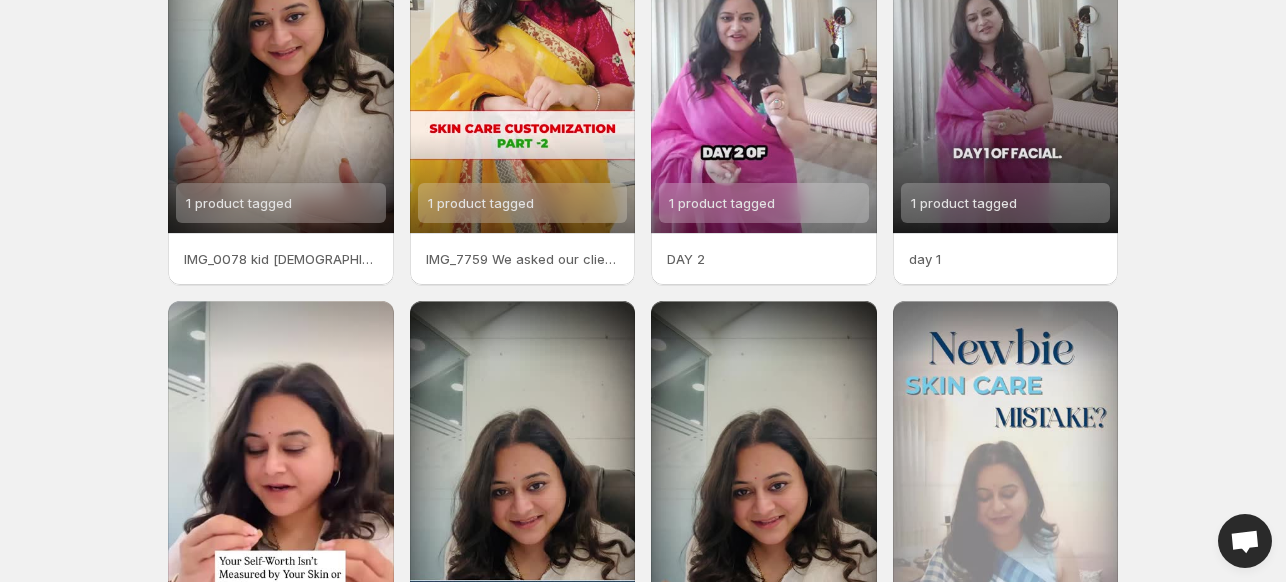 scroll, scrollTop: 240, scrollLeft: 0, axis: vertical 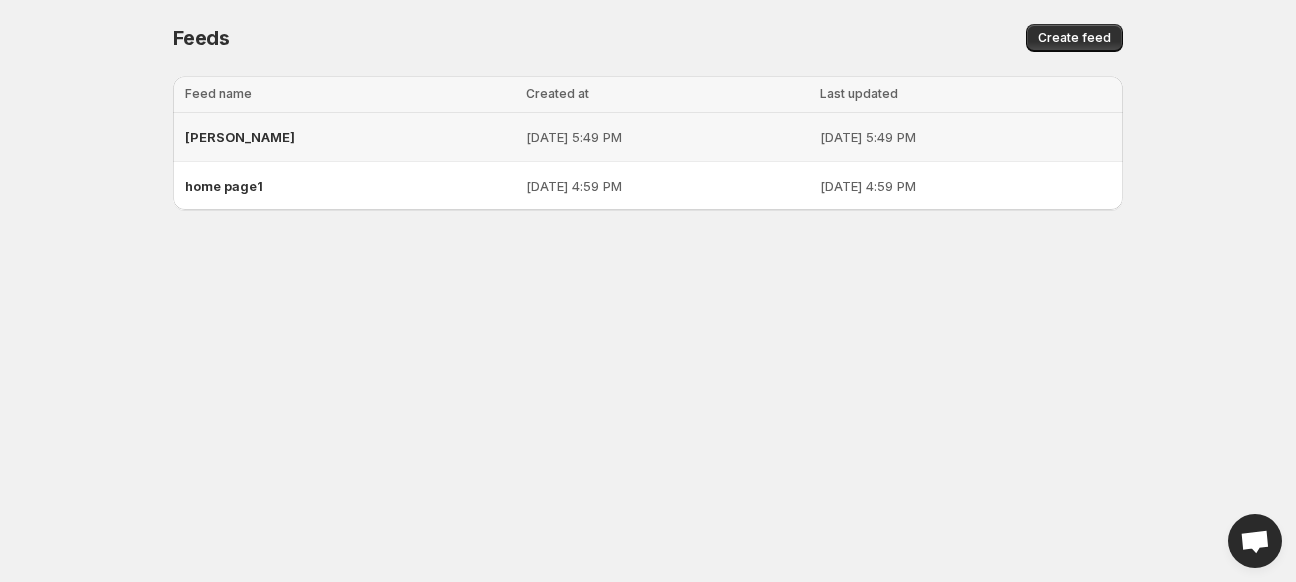 click on "Jul 9, 2025, 5:49 PM" at bounding box center [666, 137] 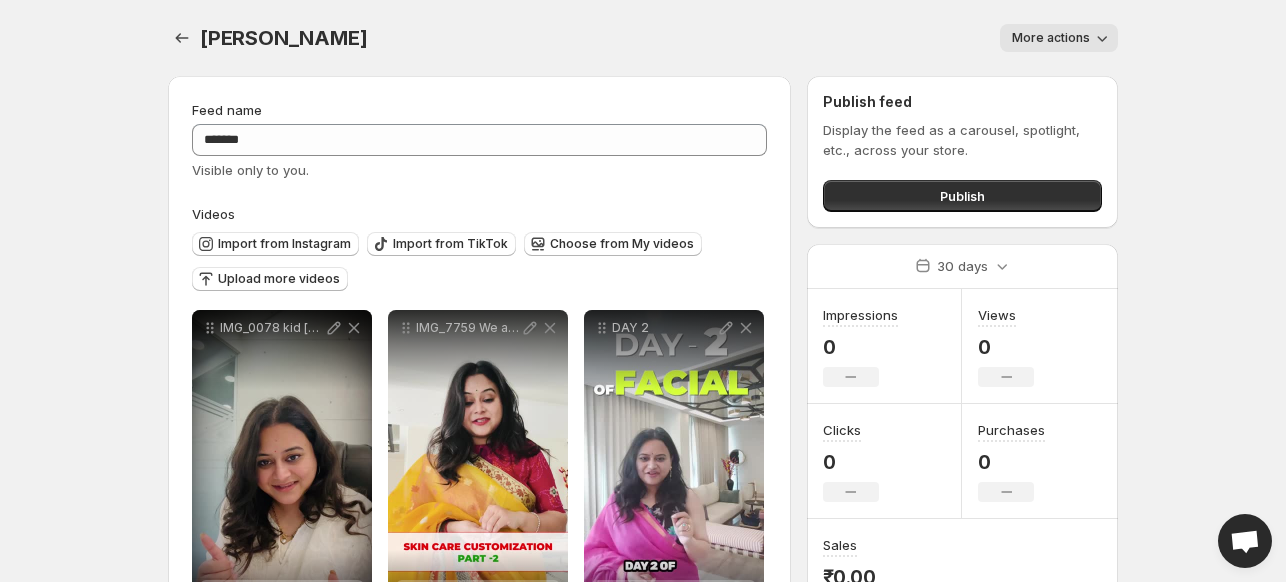 click on "More actions" at bounding box center [1059, 38] 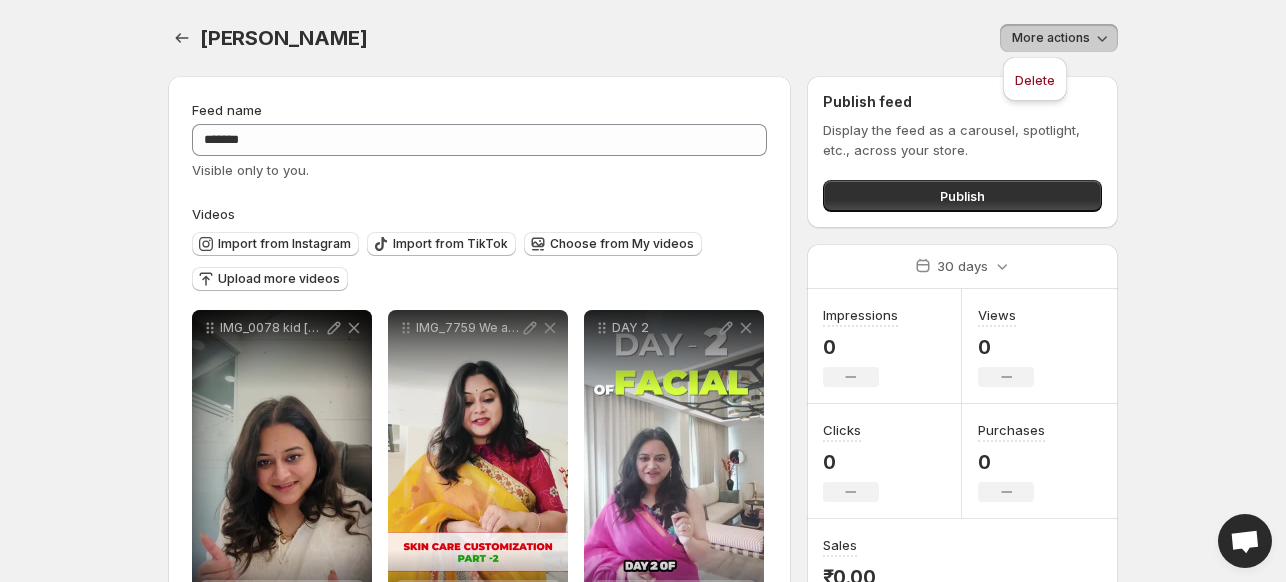 click on "More actions" at bounding box center [1051, 38] 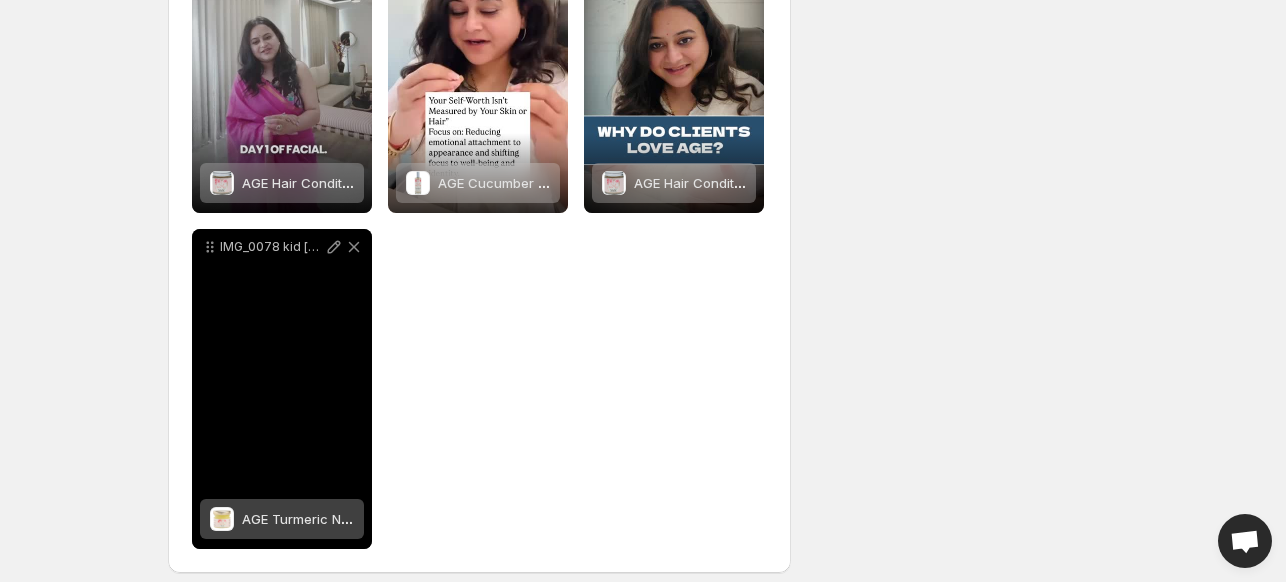 scroll, scrollTop: 768, scrollLeft: 0, axis: vertical 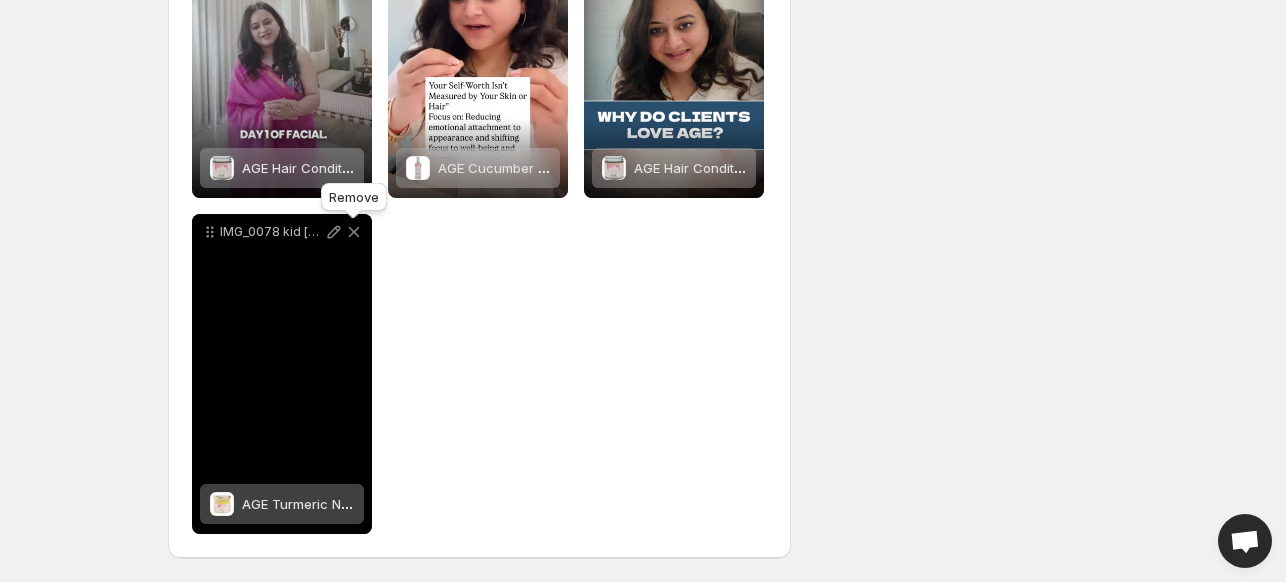 click 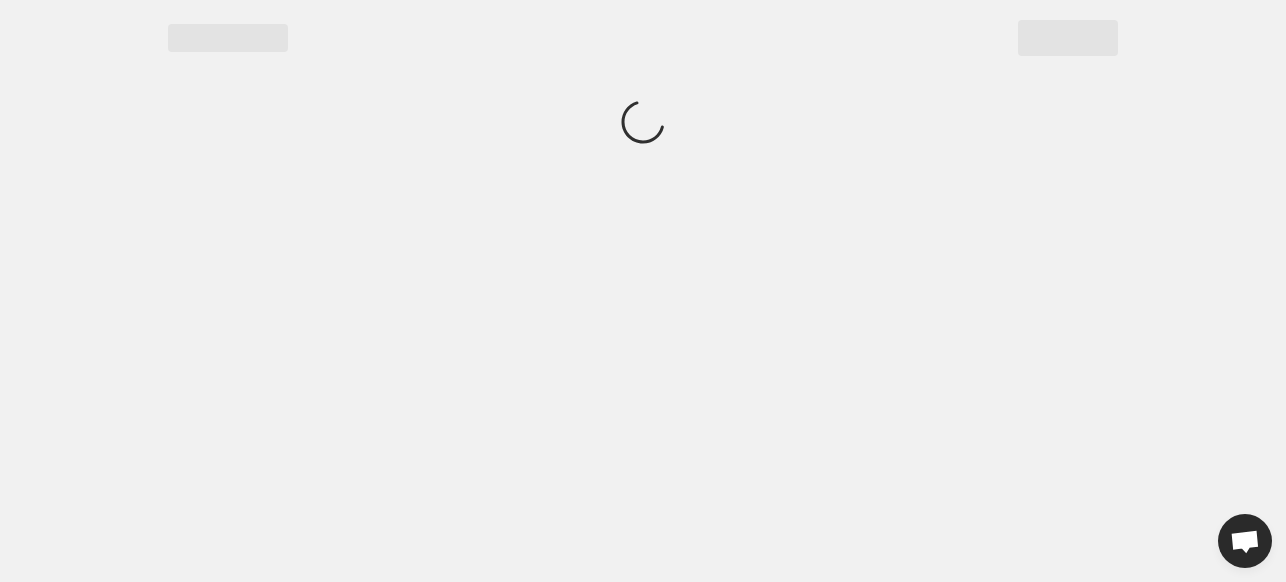 scroll, scrollTop: 0, scrollLeft: 0, axis: both 